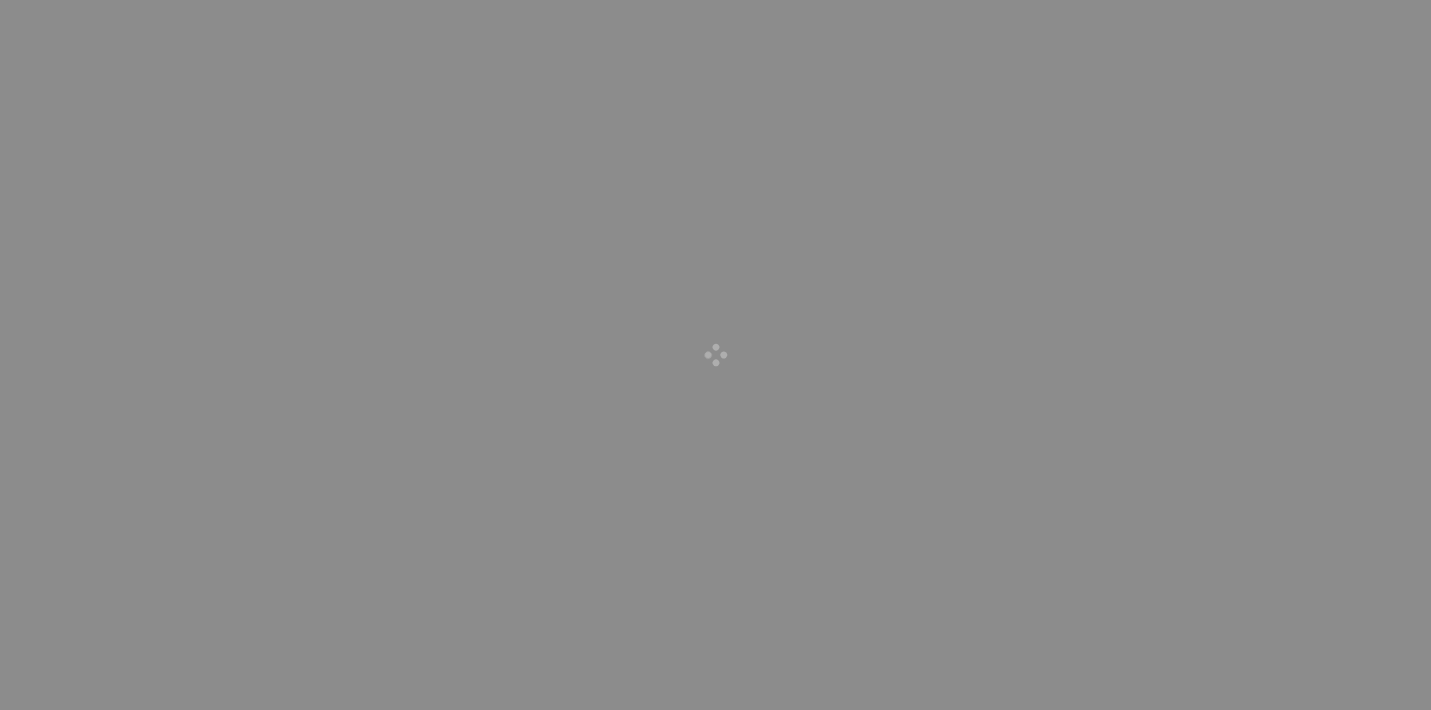 scroll, scrollTop: 0, scrollLeft: 0, axis: both 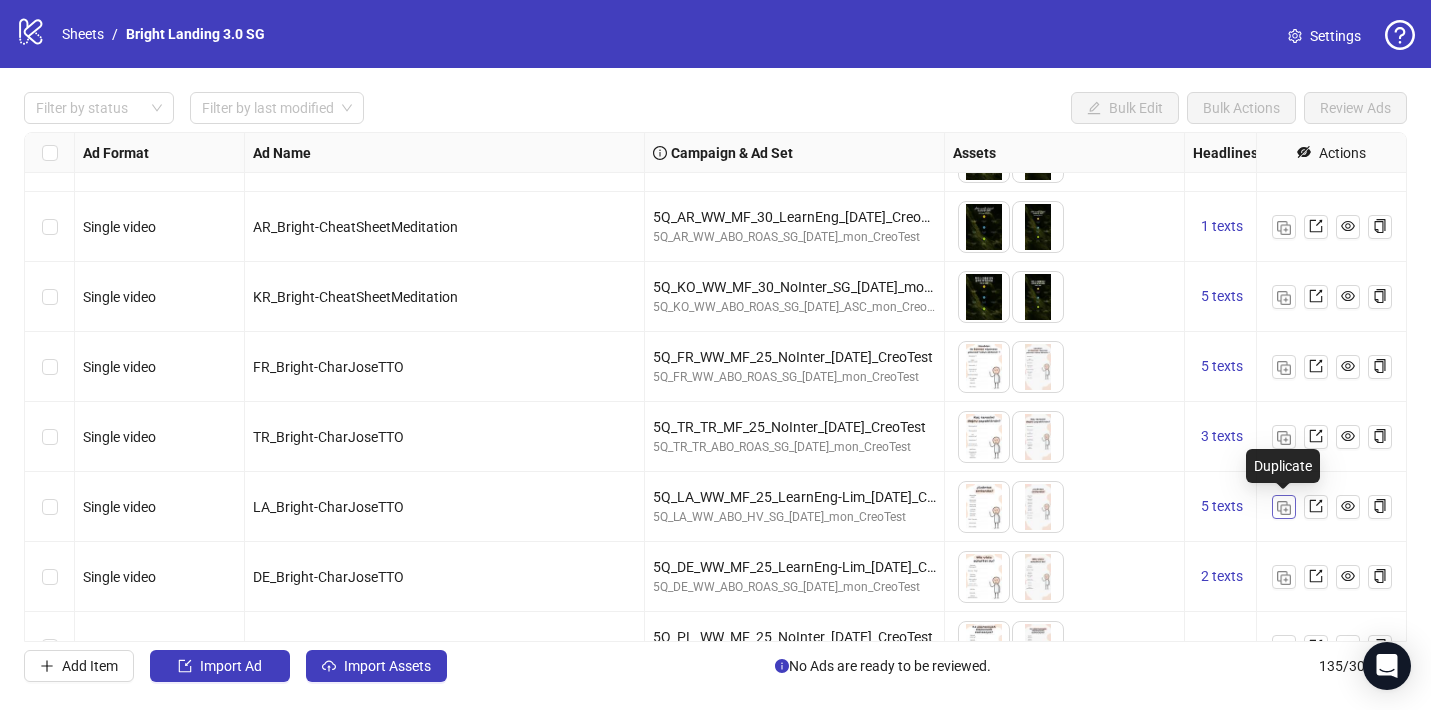 click at bounding box center (1284, 508) 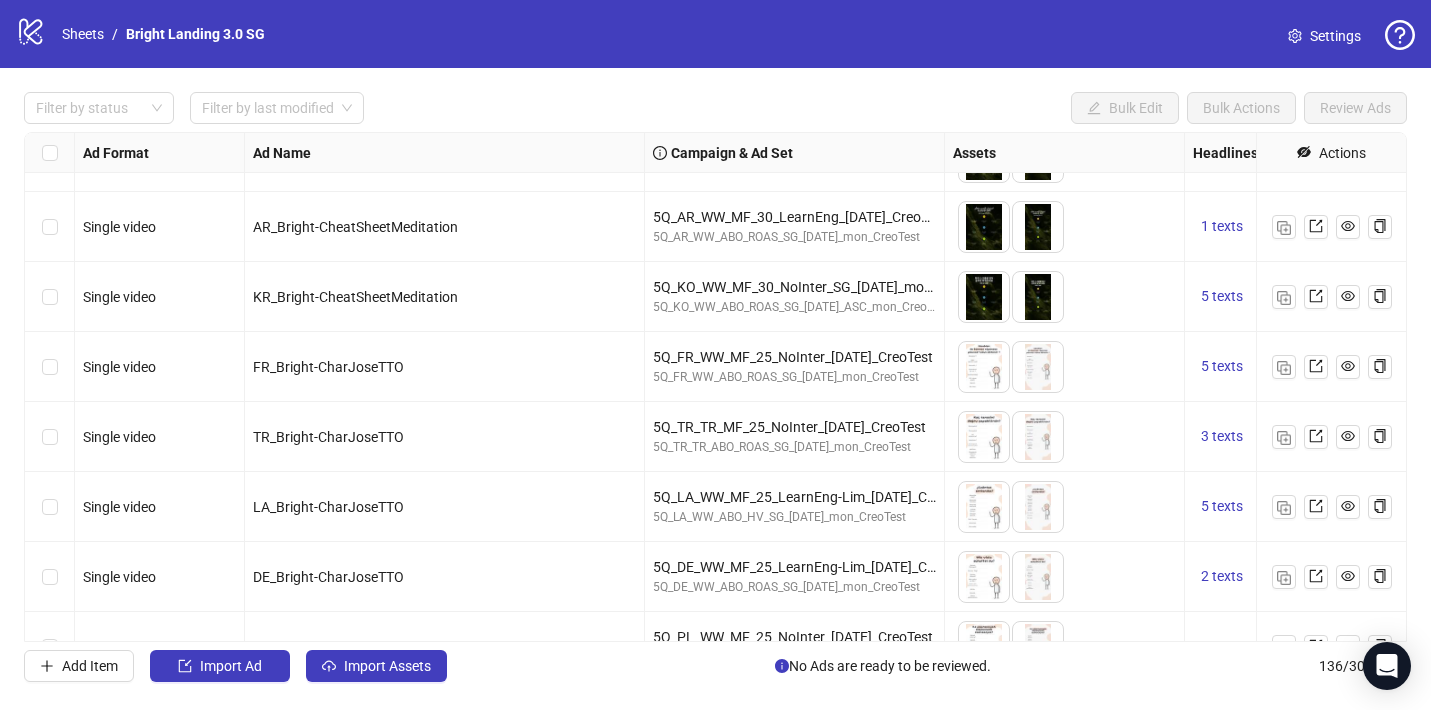 scroll, scrollTop: 7349, scrollLeft: 0, axis: vertical 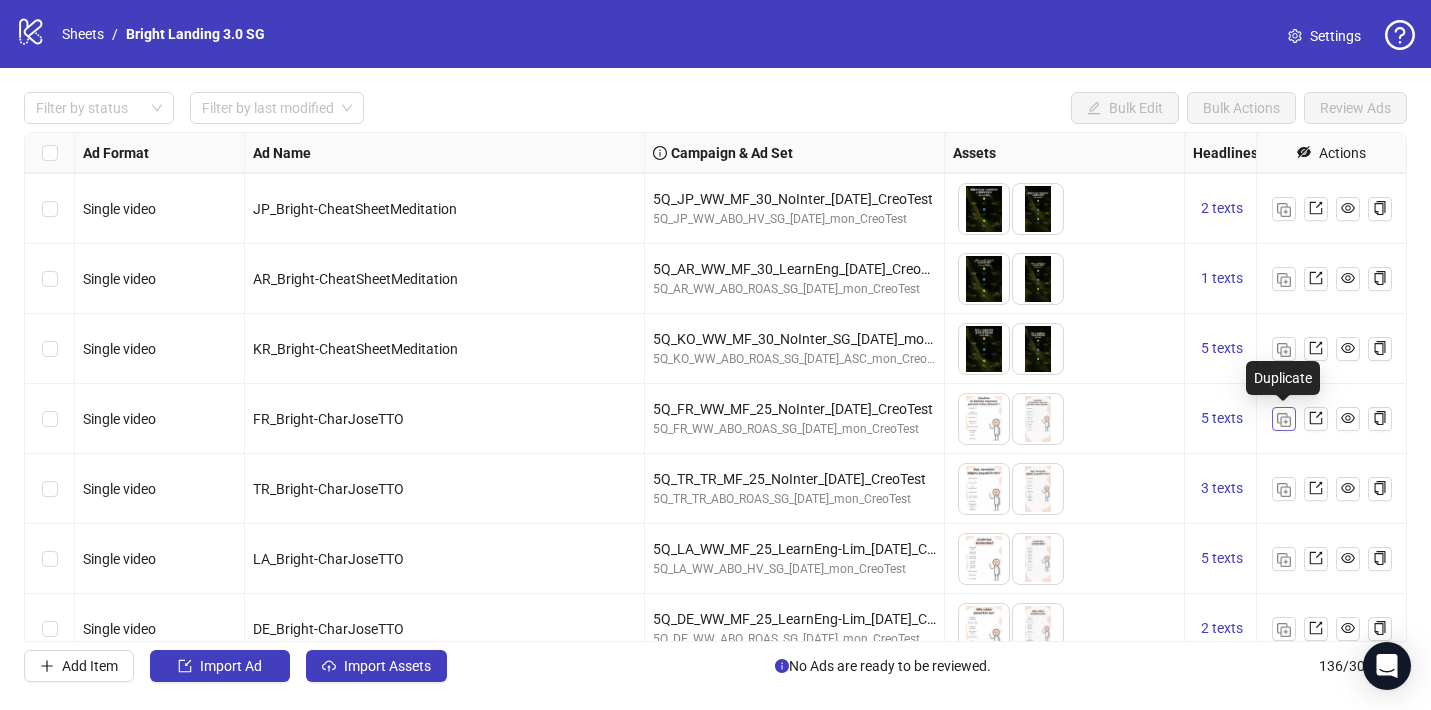 click at bounding box center (1284, 418) 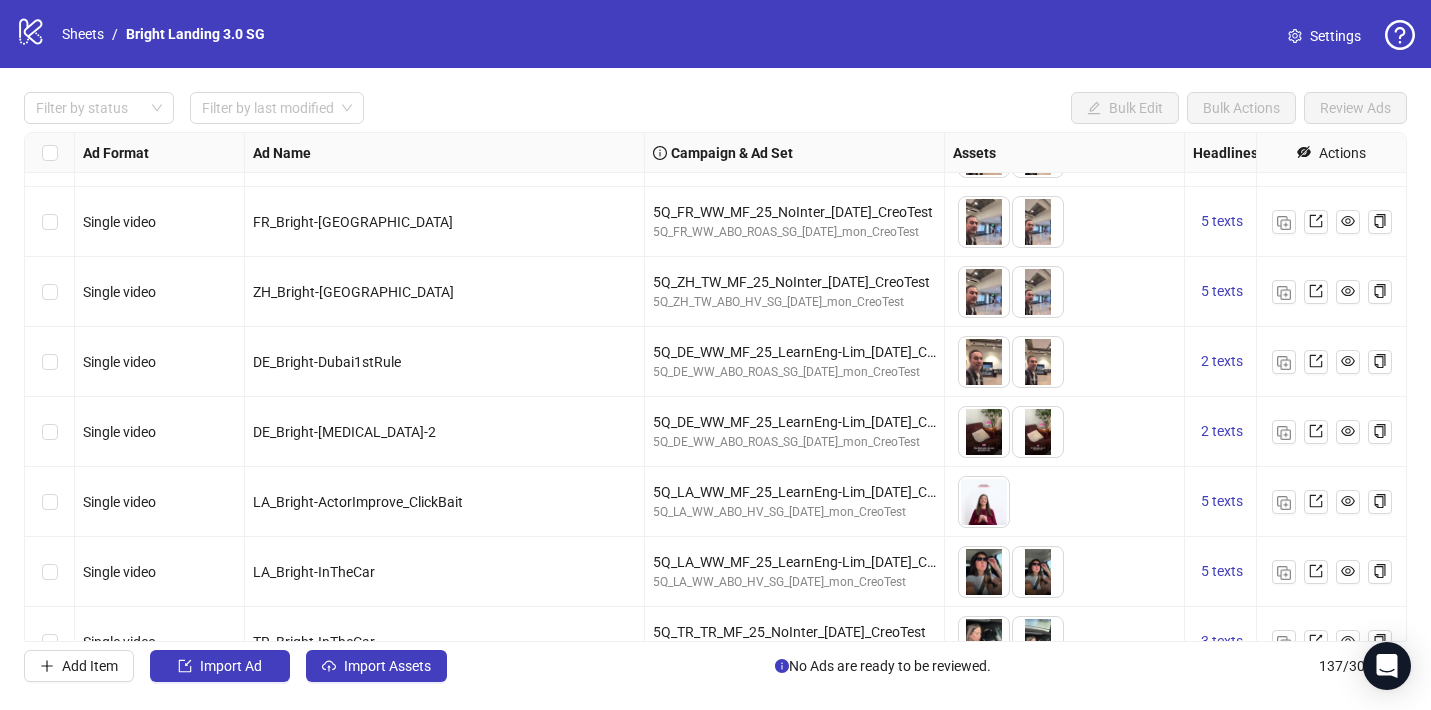scroll, scrollTop: 5910, scrollLeft: 0, axis: vertical 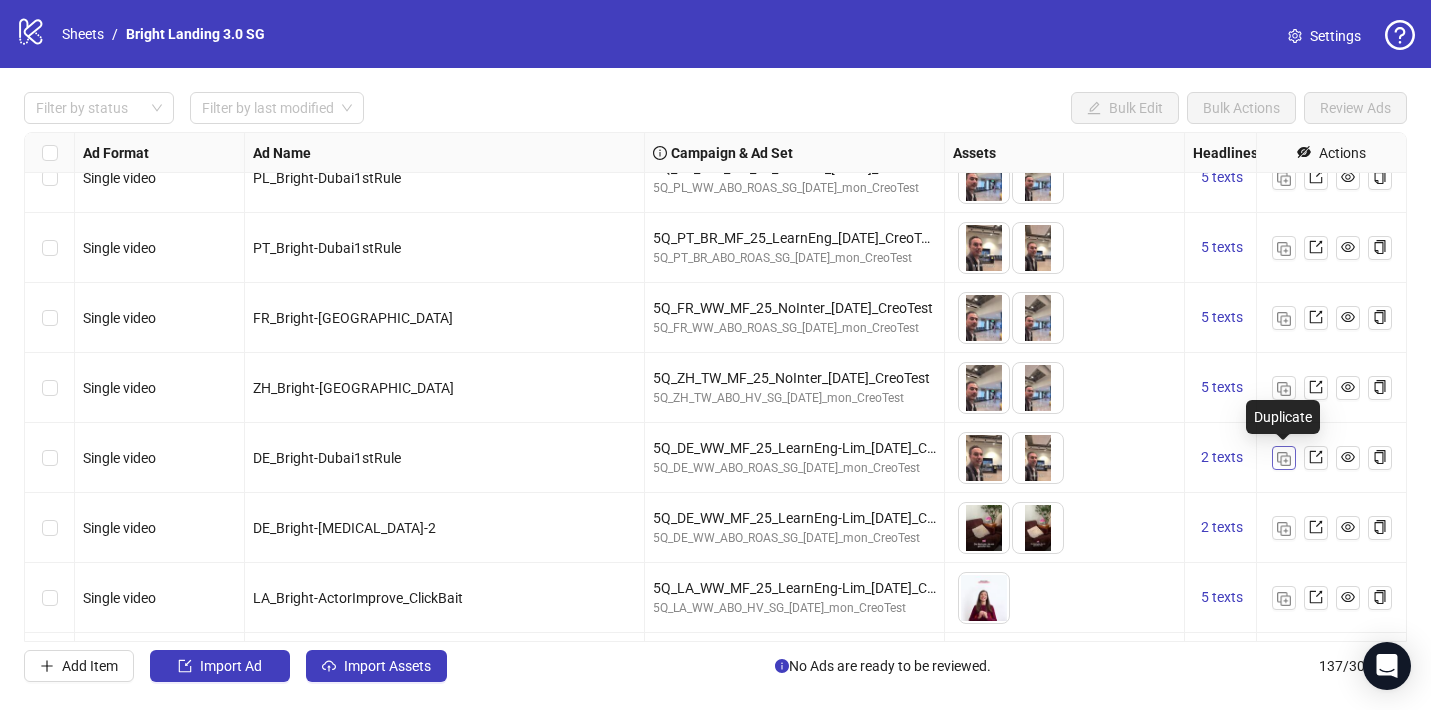 click at bounding box center [1284, 459] 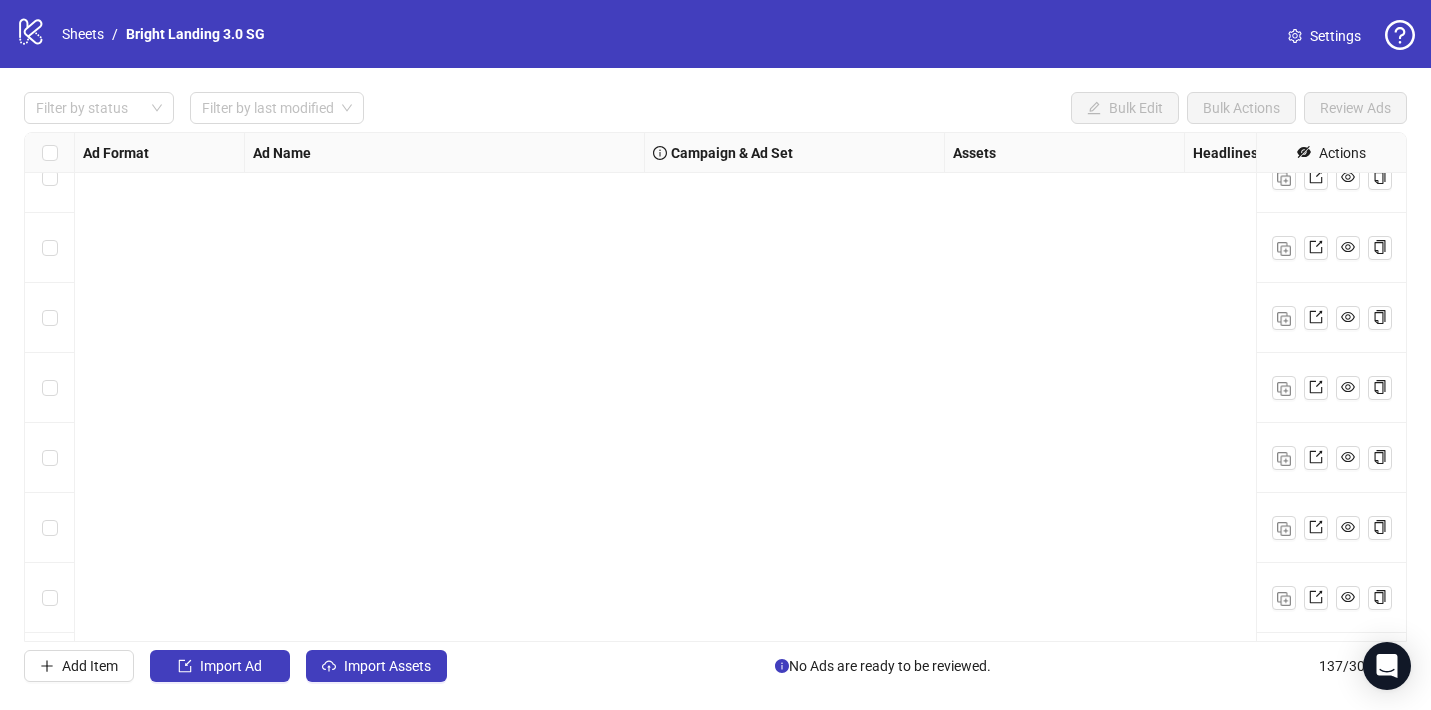 scroll, scrollTop: 9192, scrollLeft: 0, axis: vertical 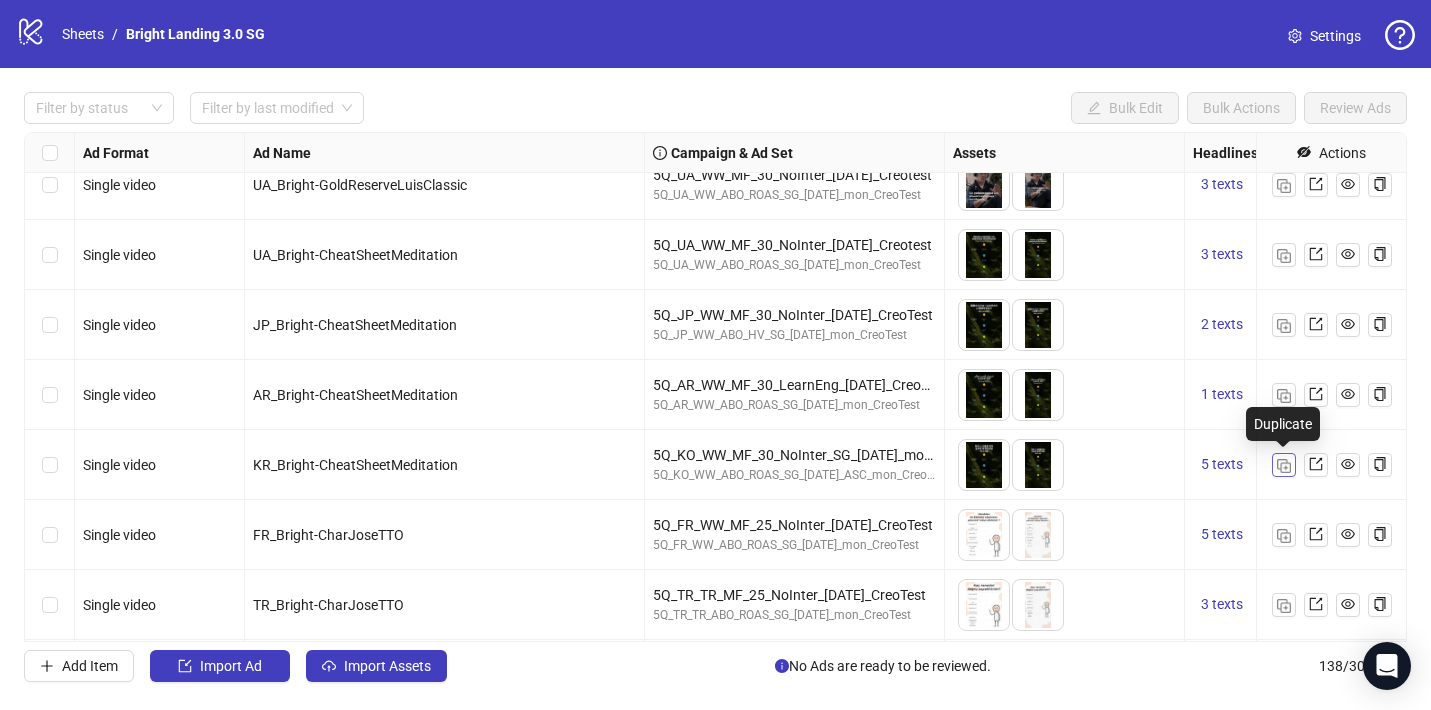 click at bounding box center [1284, 466] 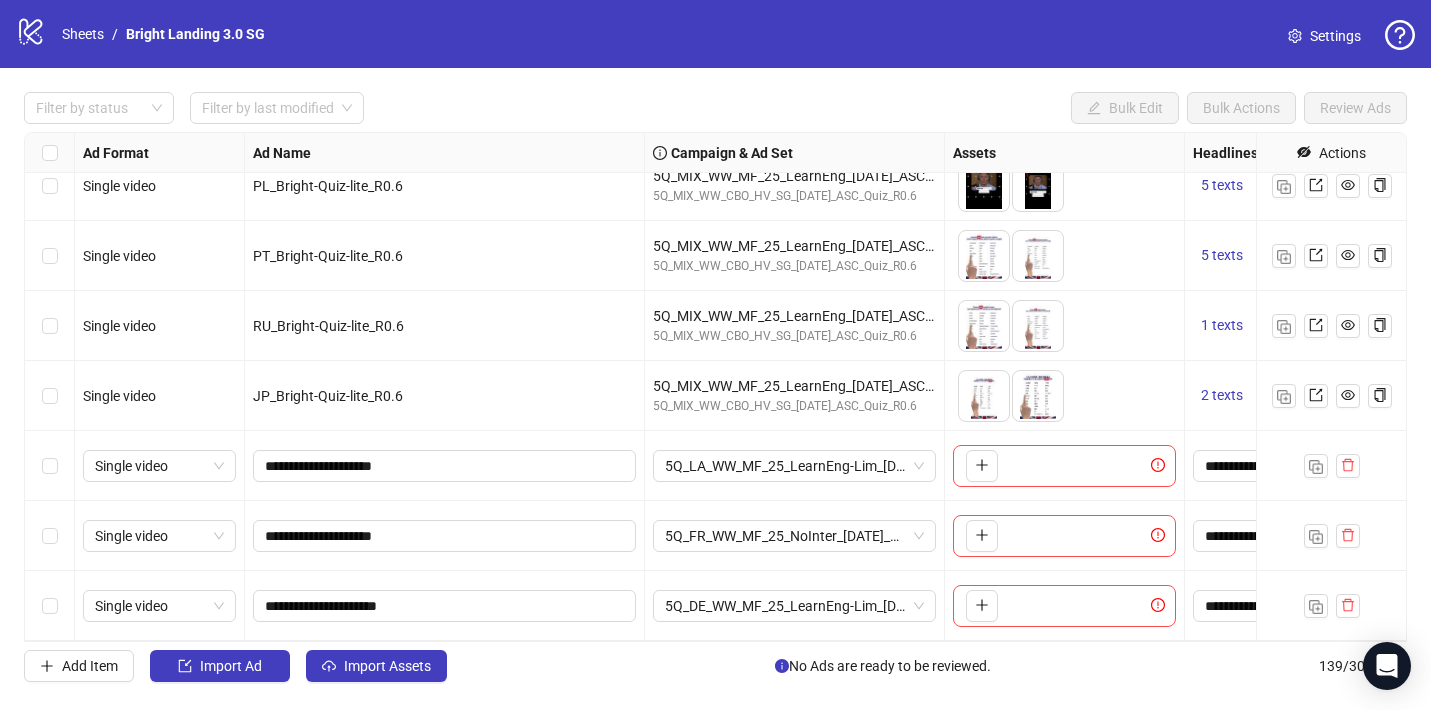 scroll, scrollTop: 9262, scrollLeft: 0, axis: vertical 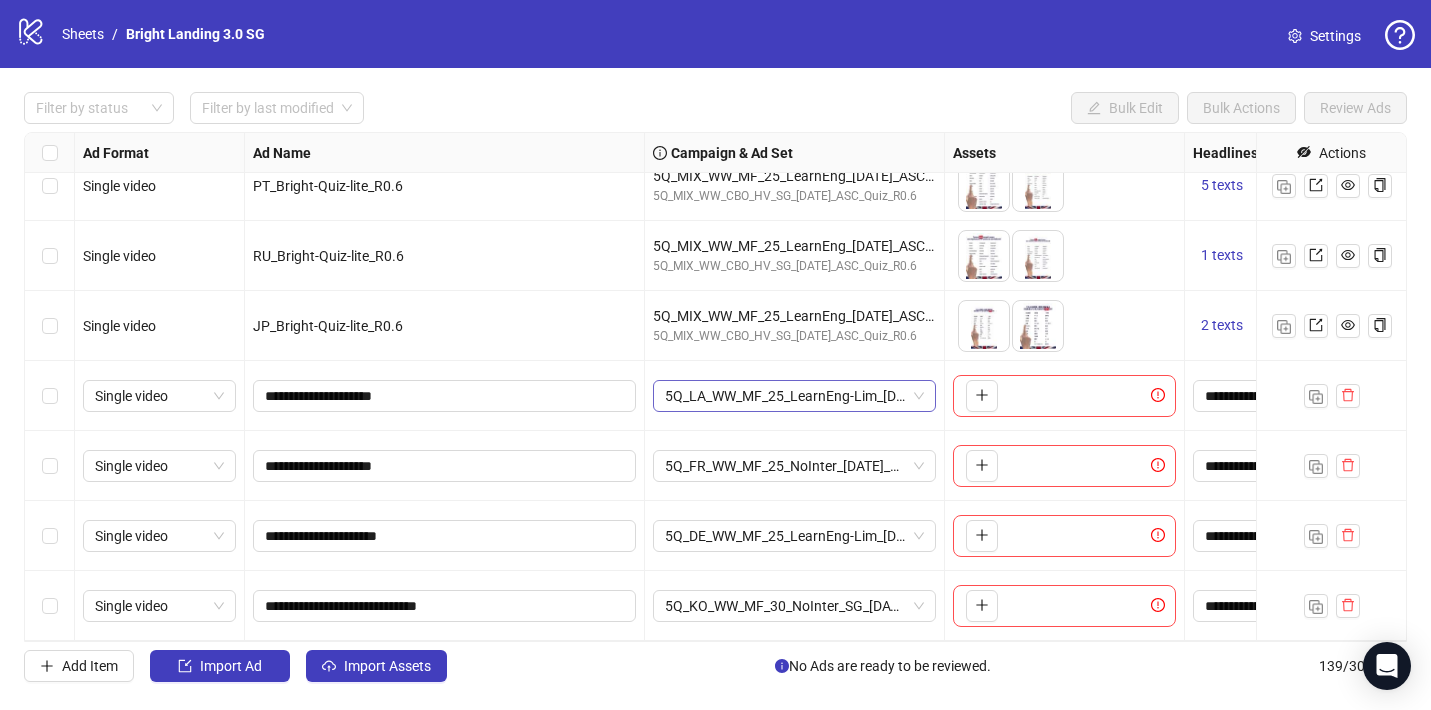 click on "5Q_LA_WW_MF_25_LearnEng-Lim_[DATE]_CreoTest" at bounding box center [794, 396] 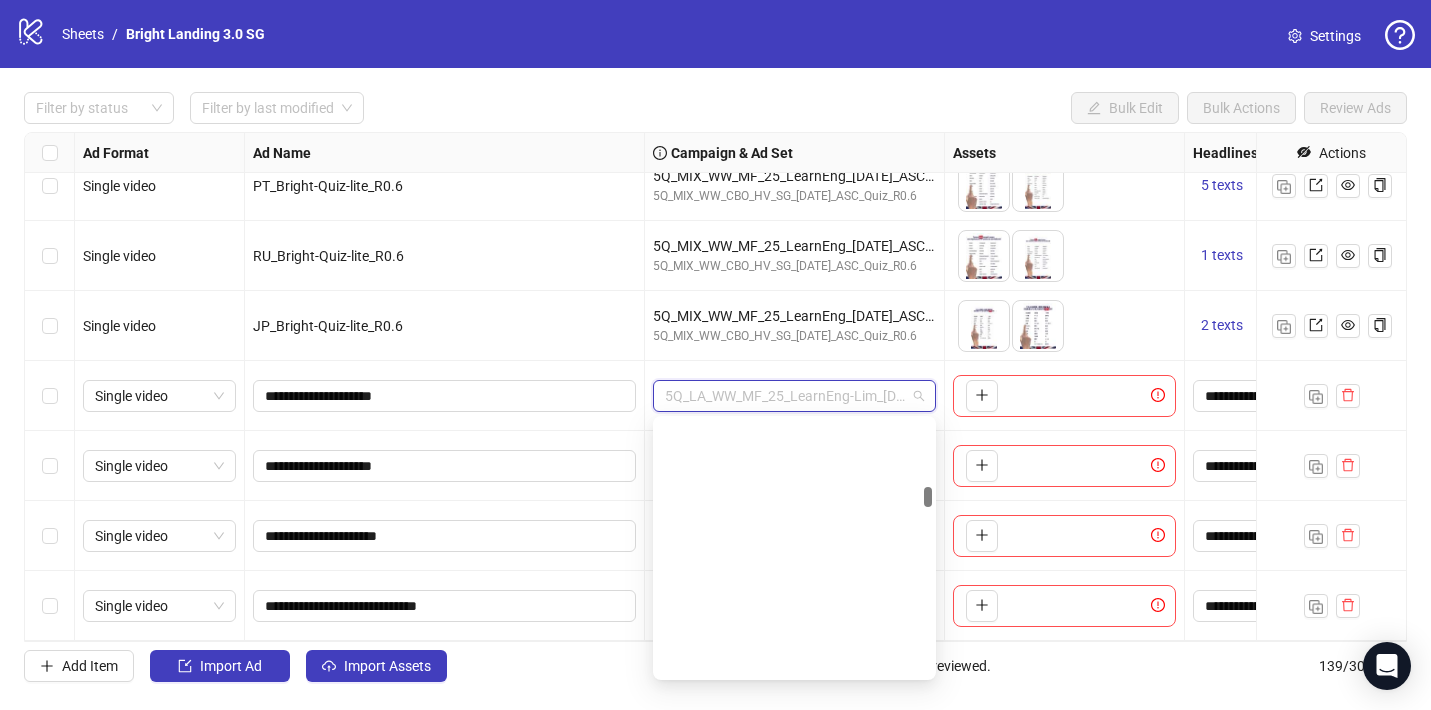 scroll, scrollTop: 3977, scrollLeft: 0, axis: vertical 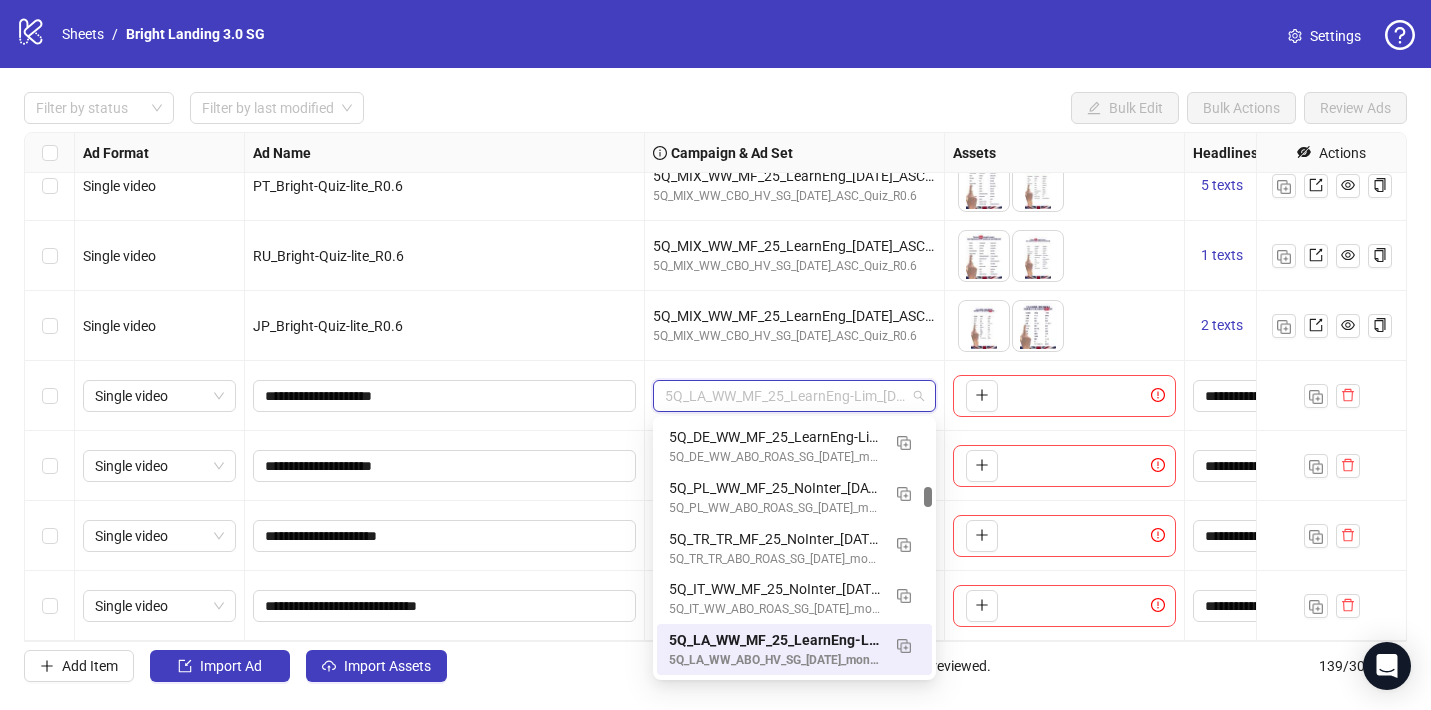 paste on "**********" 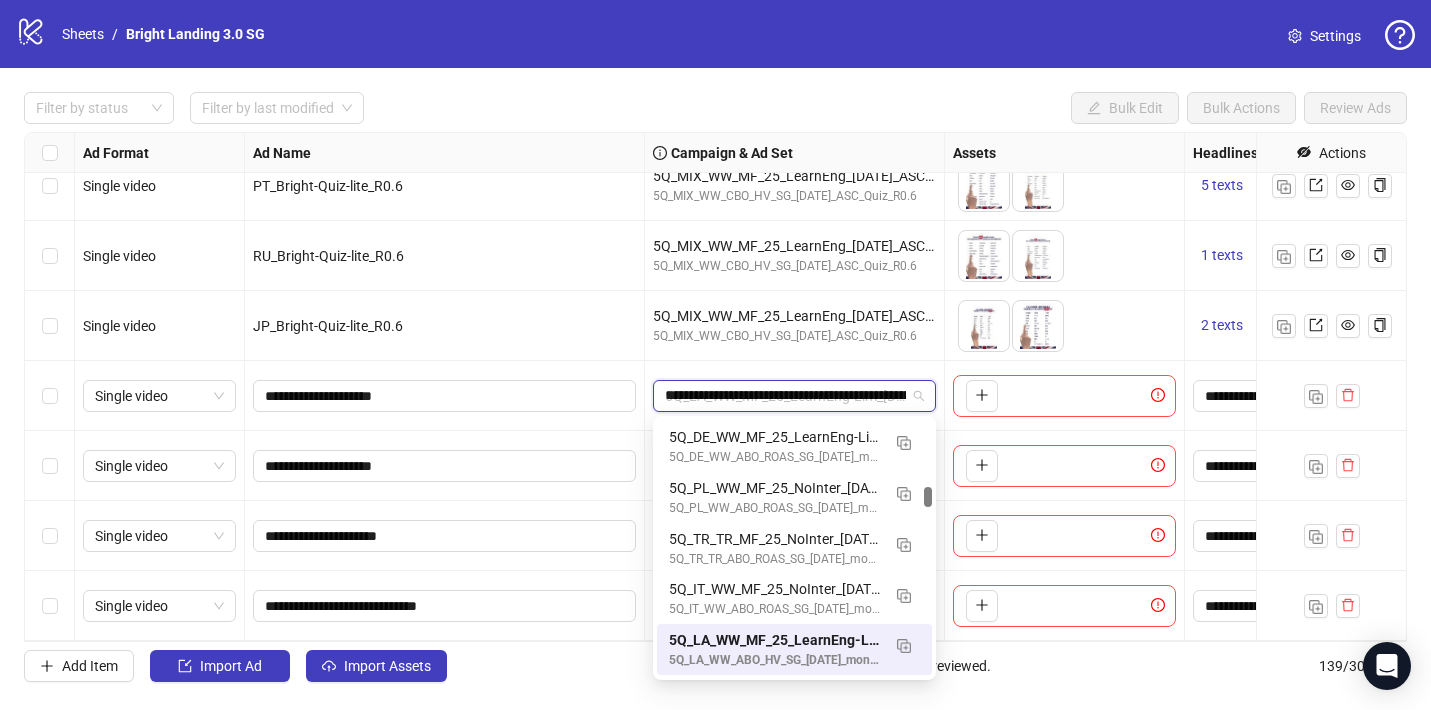 scroll, scrollTop: 0, scrollLeft: 152, axis: horizontal 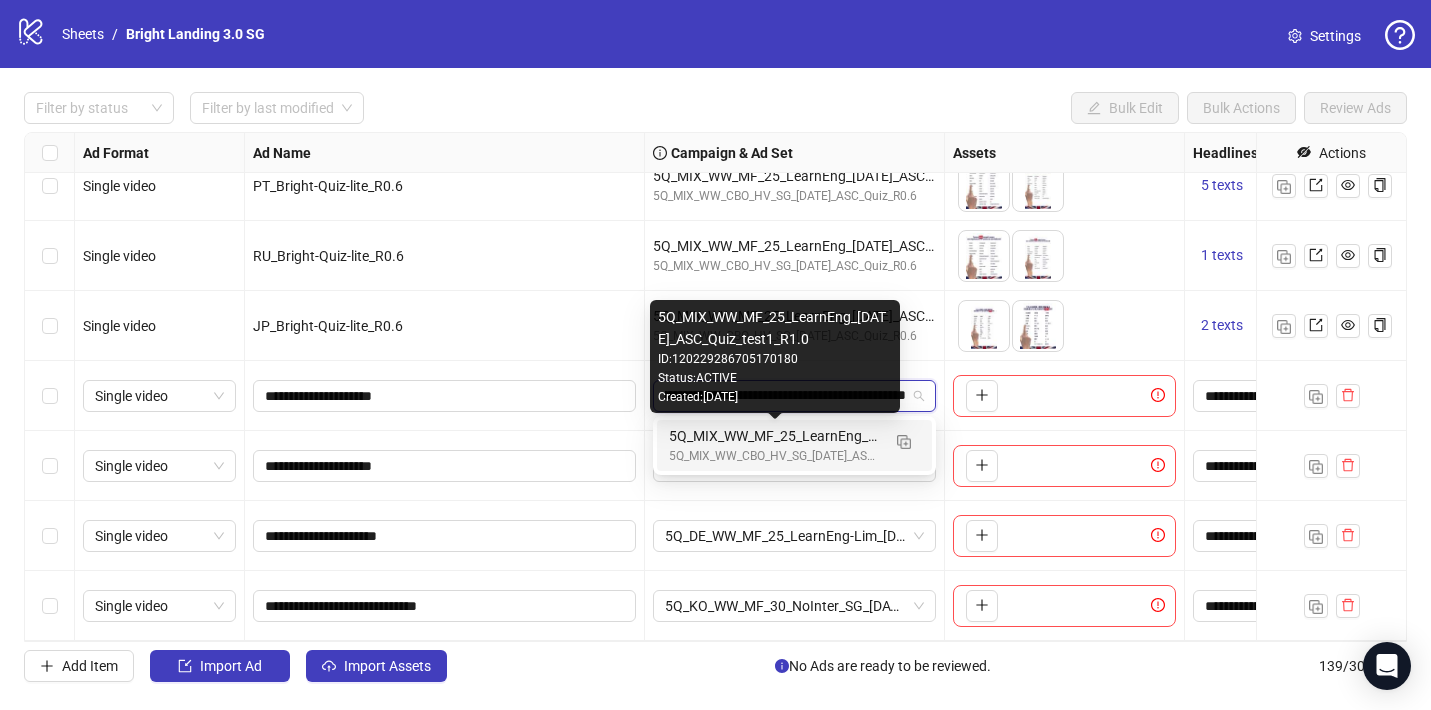 click on "5Q_MIX_WW_MF_25_LearnEng_[DATE]_ASC_Quiz_test1_R1.0" at bounding box center (774, 436) 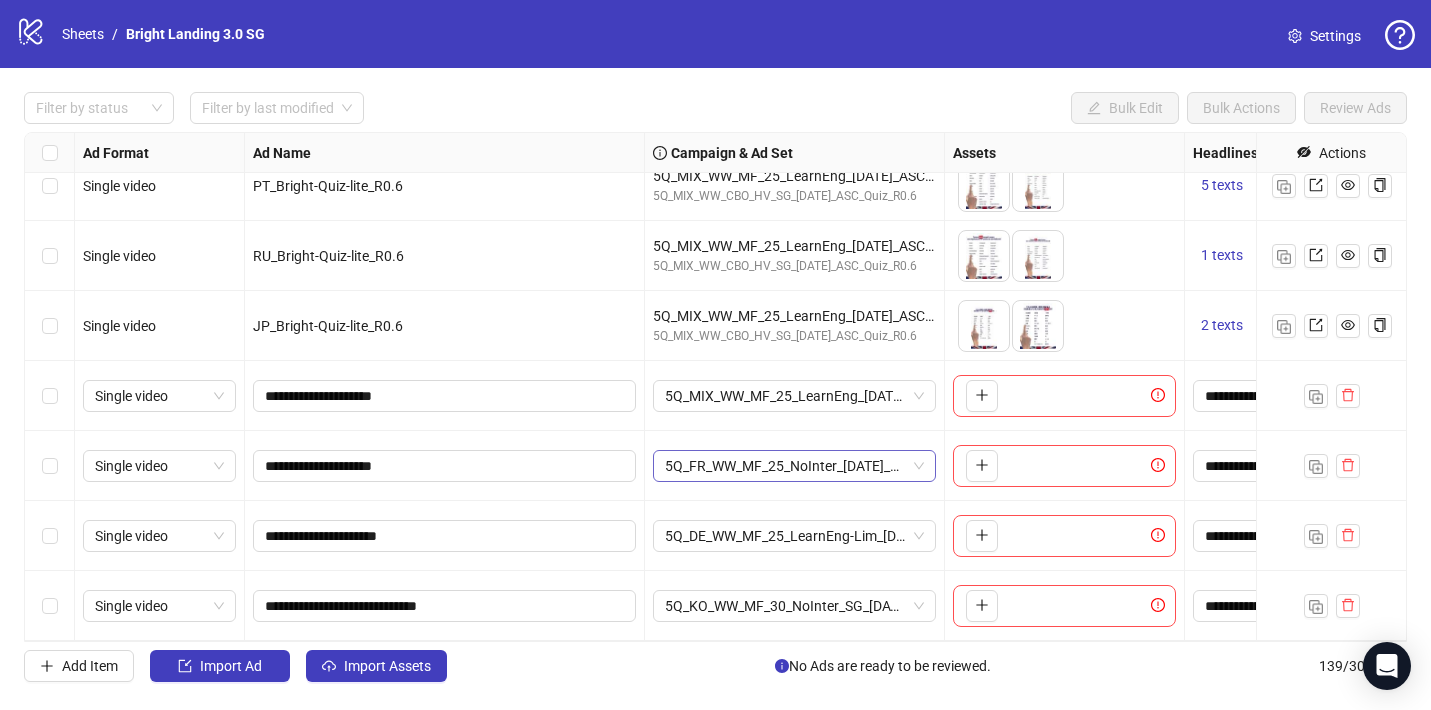click on "5Q_FR_WW_MF_25_NoInter_[DATE]_CreoTest" at bounding box center (794, 466) 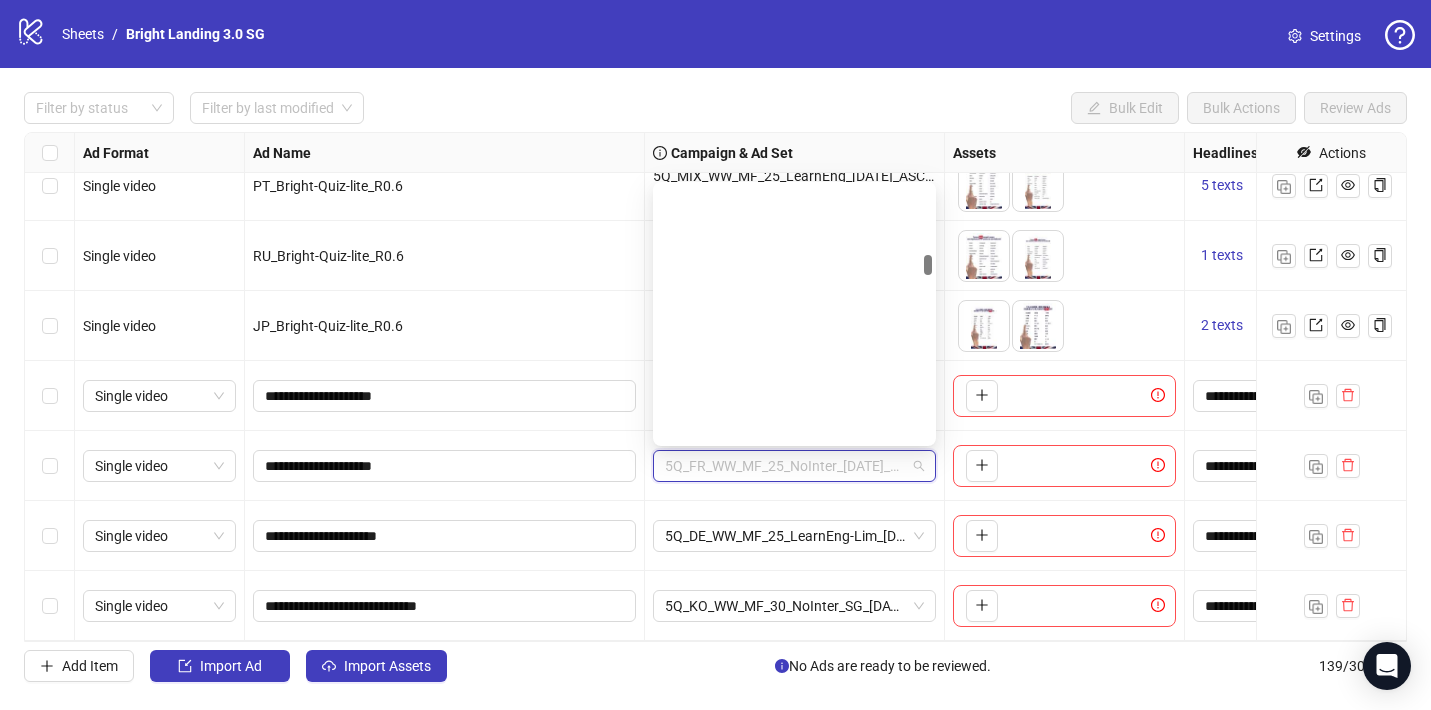scroll, scrollTop: 4105, scrollLeft: 0, axis: vertical 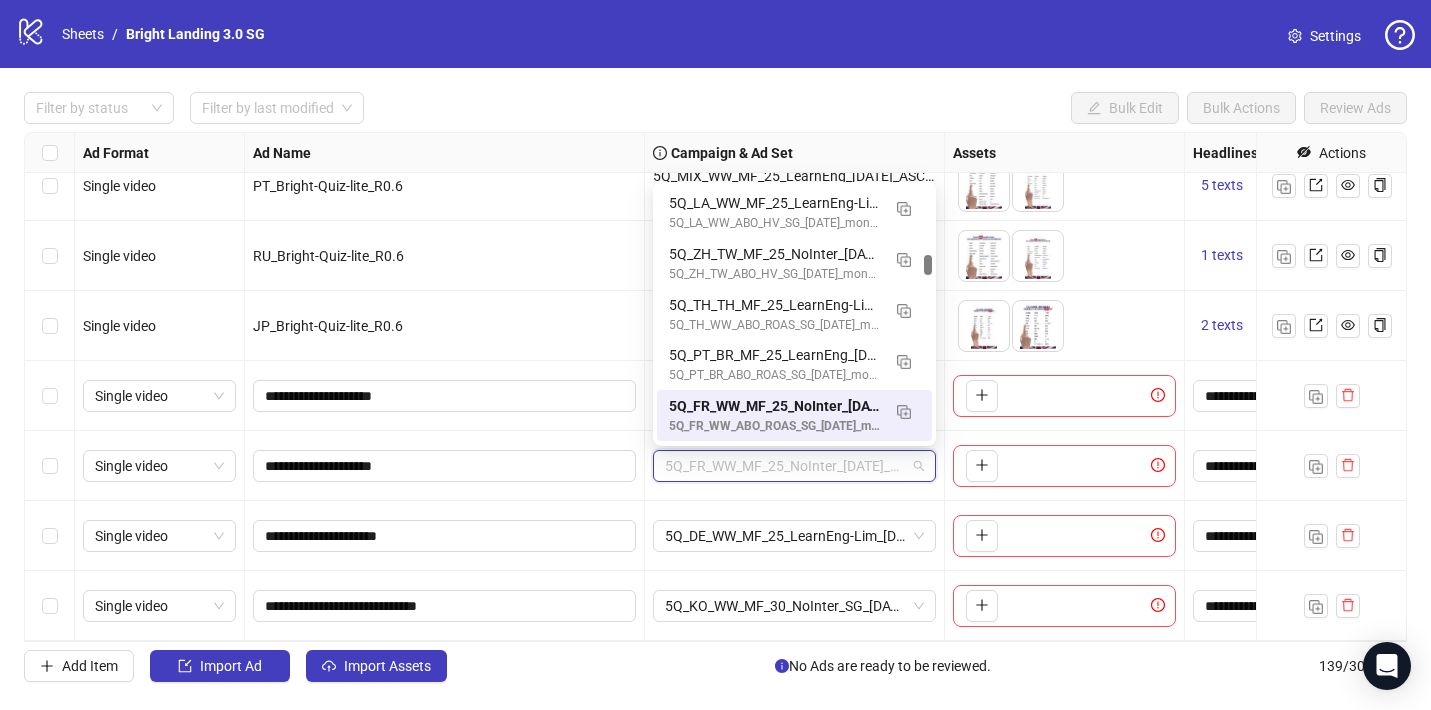 paste on "**********" 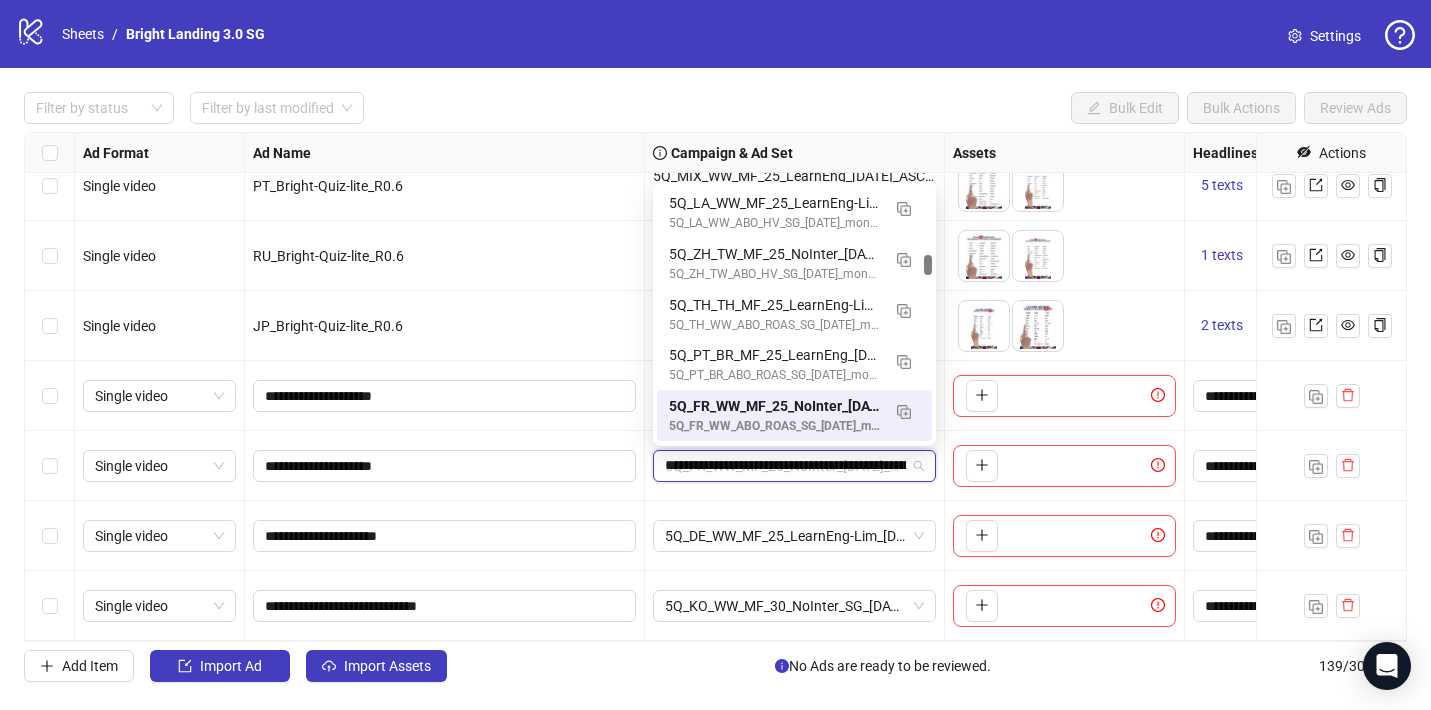 scroll, scrollTop: 0, scrollLeft: 152, axis: horizontal 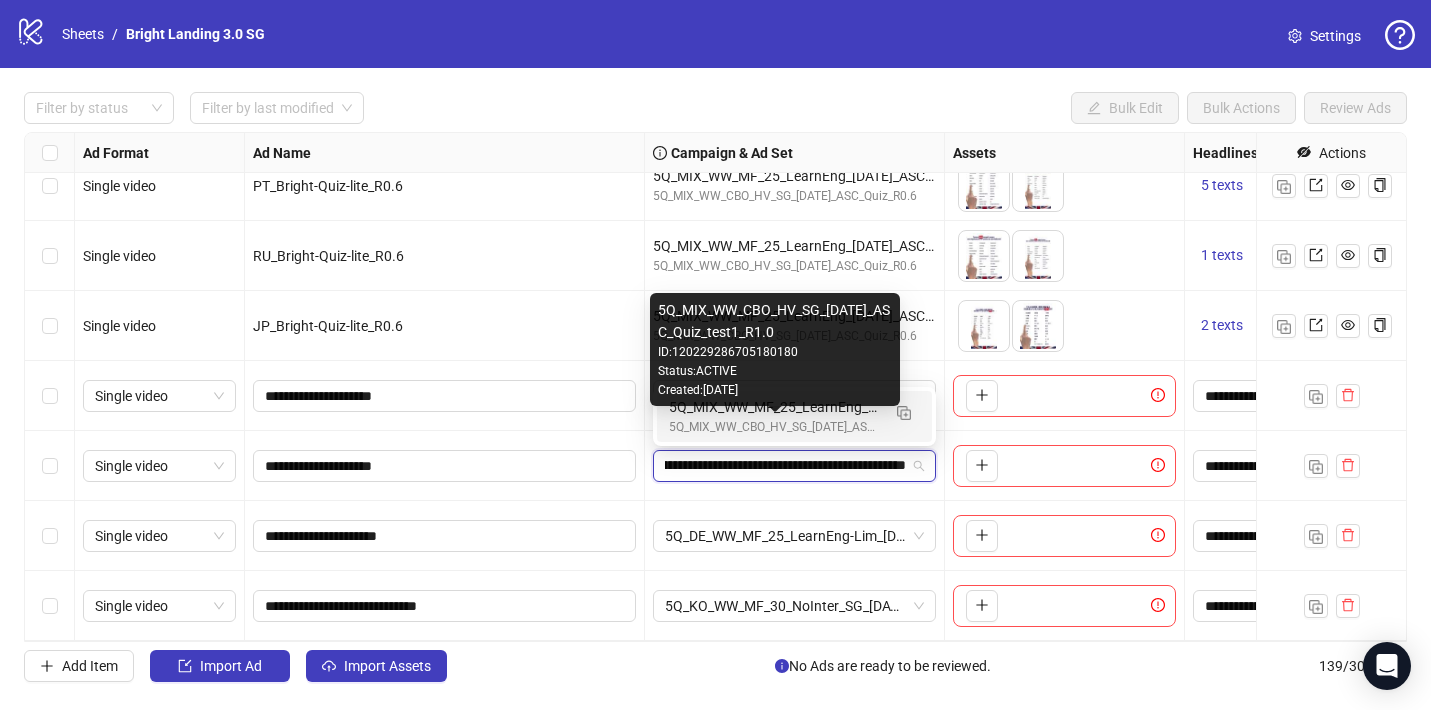 click on "5Q_MIX_WW_CBO_HV_SG_[DATE]_ASC_Quiz_test1_R1.0" at bounding box center [774, 427] 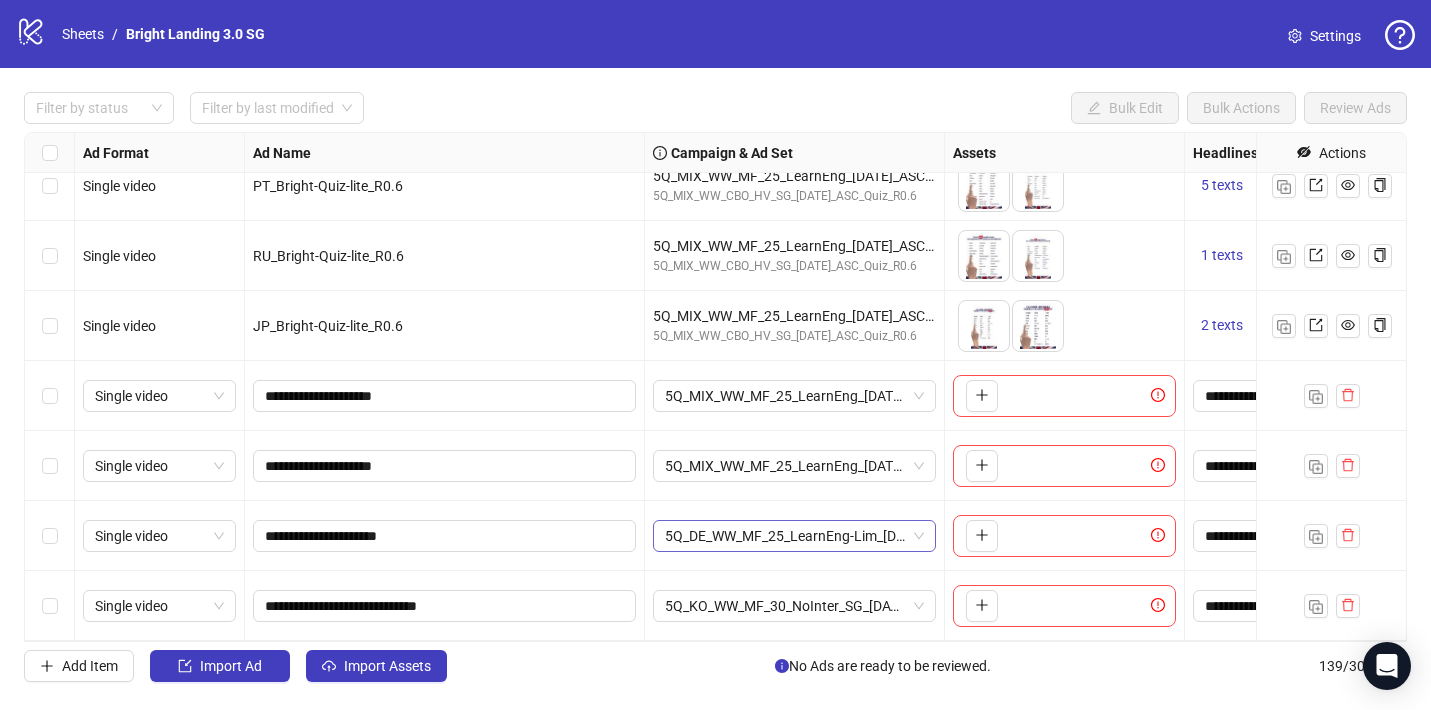 click on "5Q_DE_WW_MF_25_LearnEng-Lim_[DATE]_CreoTest" at bounding box center [794, 536] 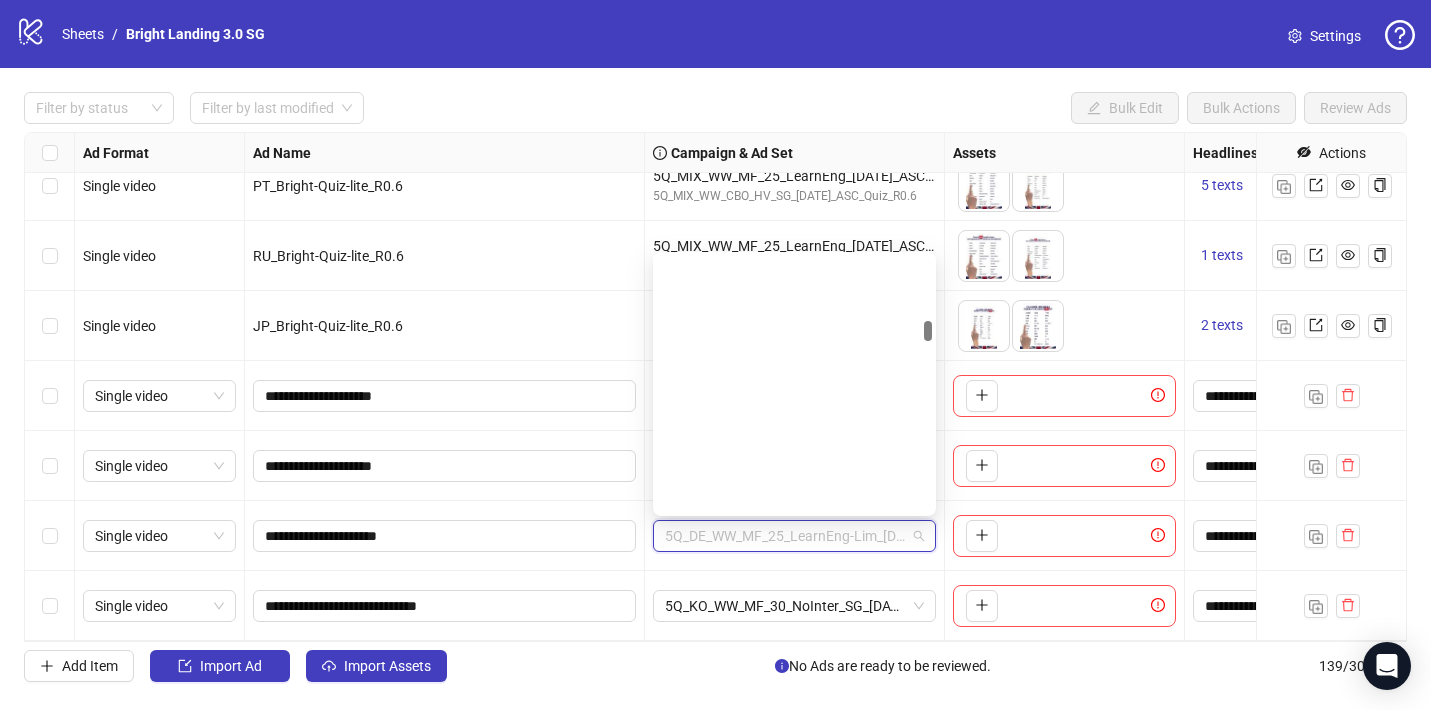 scroll, scrollTop: 3849, scrollLeft: 0, axis: vertical 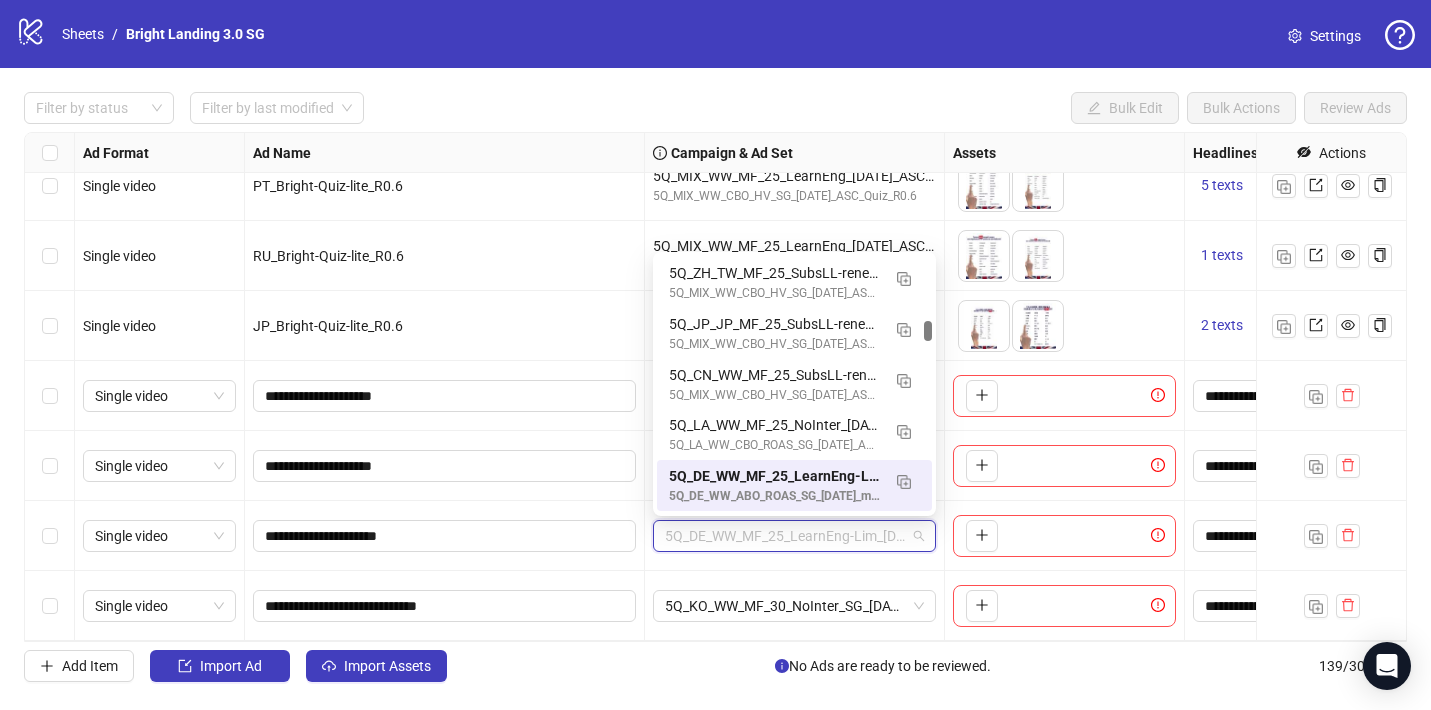 paste on "**********" 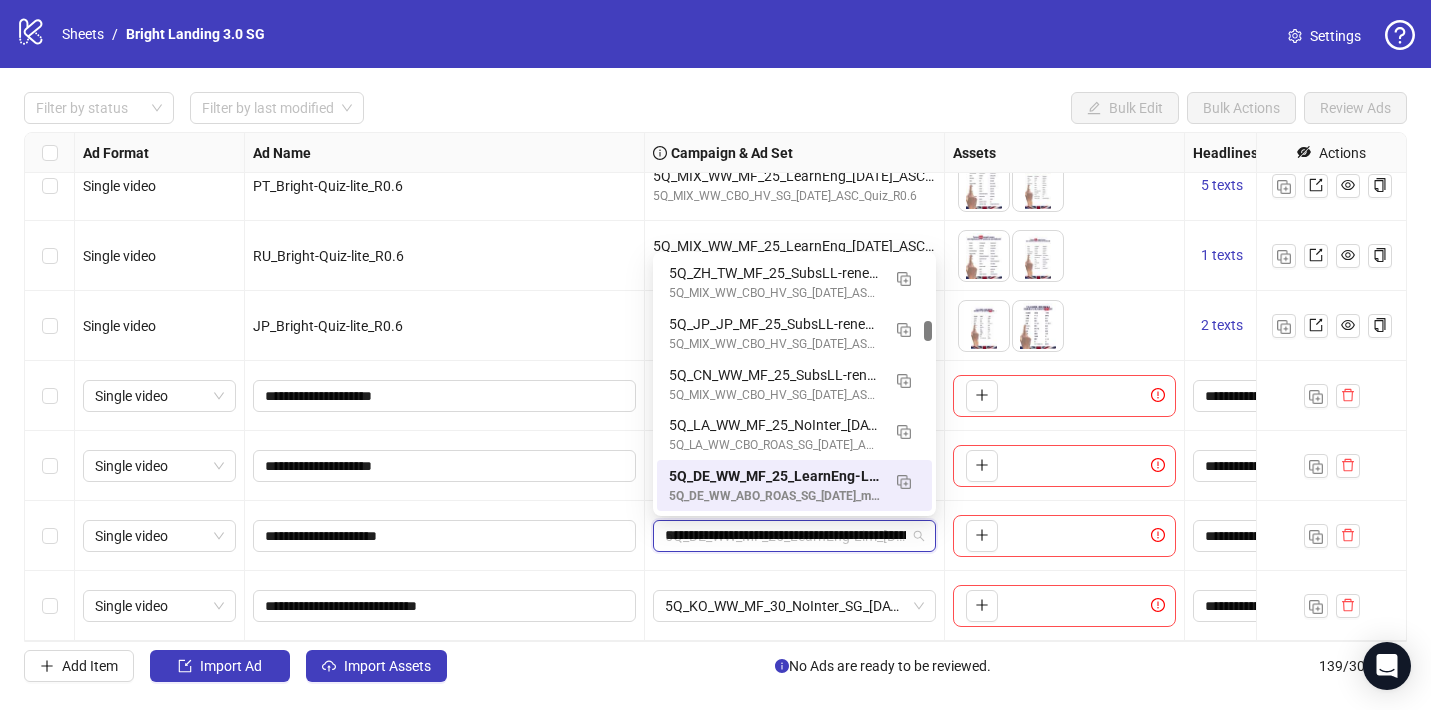 scroll, scrollTop: 0, scrollLeft: 152, axis: horizontal 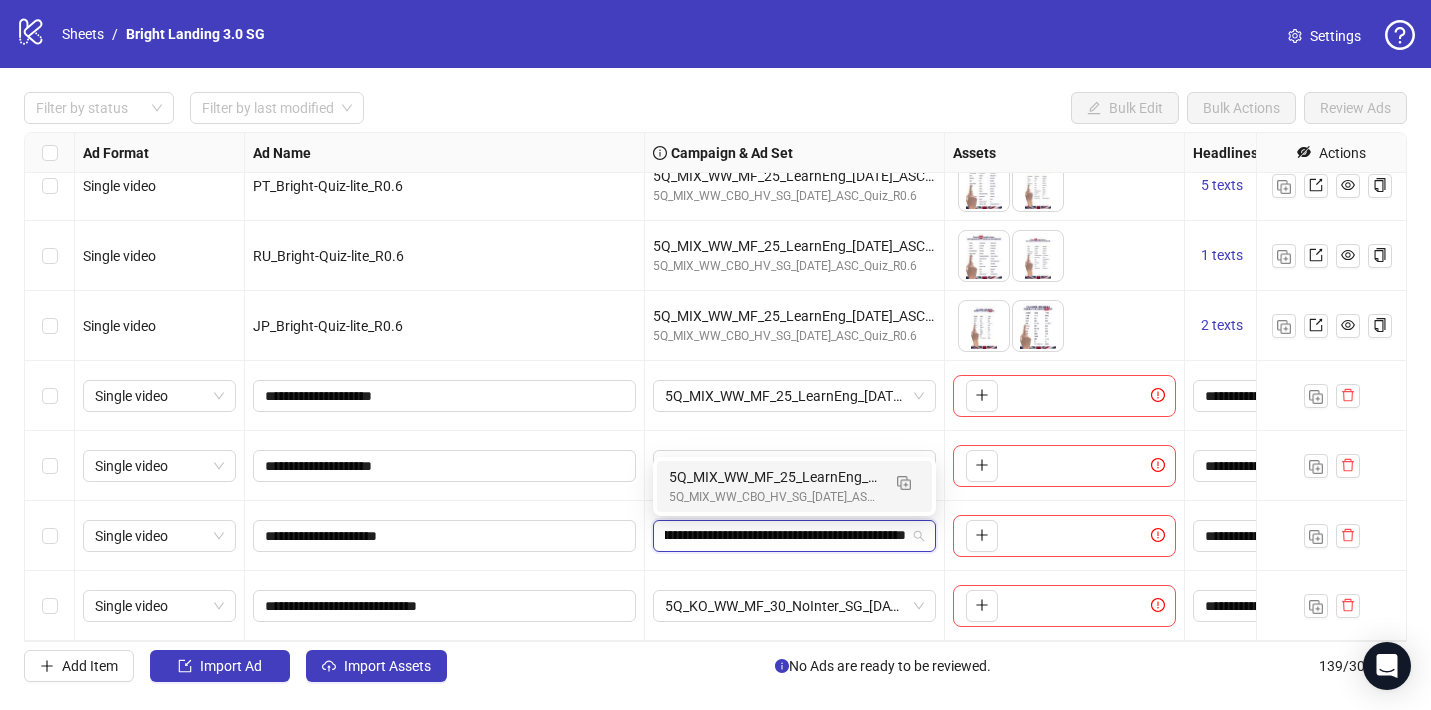 click on "5Q_MIX_WW_MF_25_LearnEng_[DATE]_ASC_Quiz_test1_R1.0" at bounding box center [774, 477] 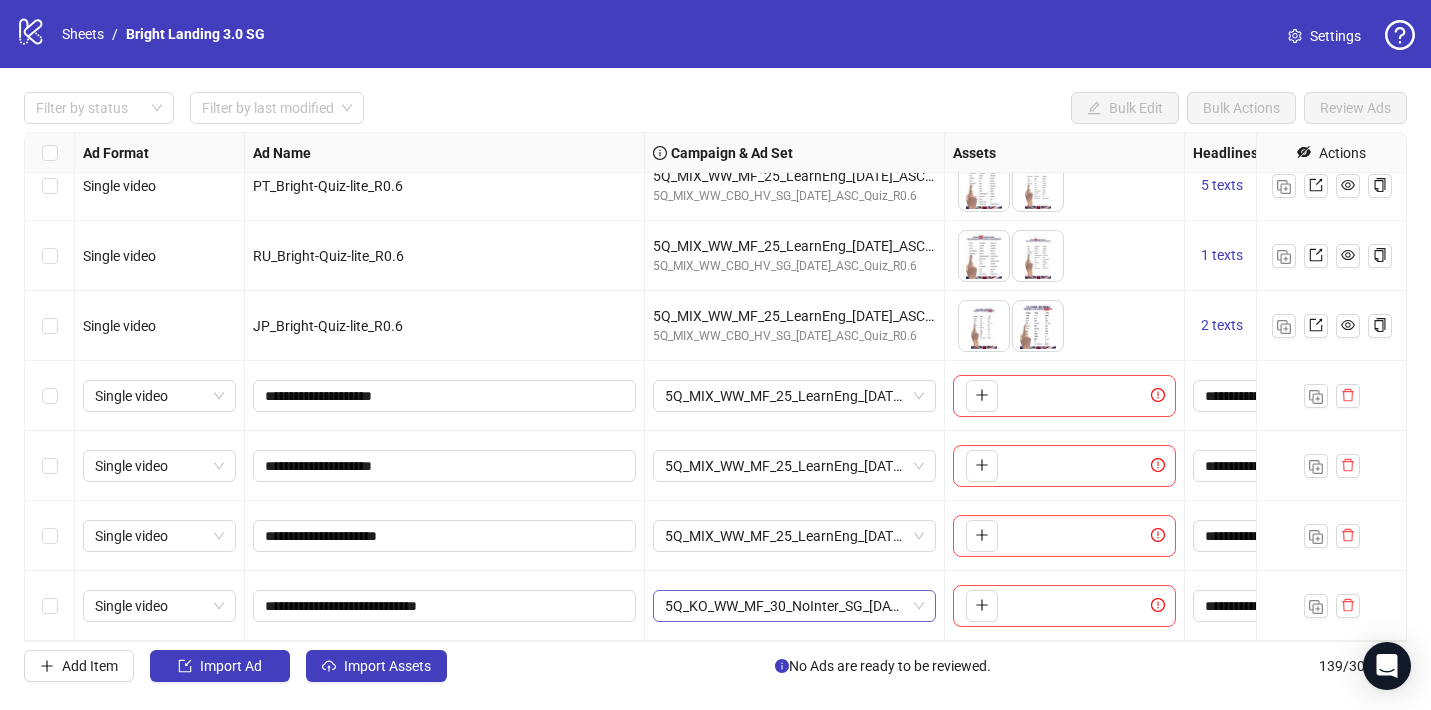 click on "5Q_KO_WW_MF_30_NoInter_SG_[DATE]_mon_CreoTest" at bounding box center [794, 606] 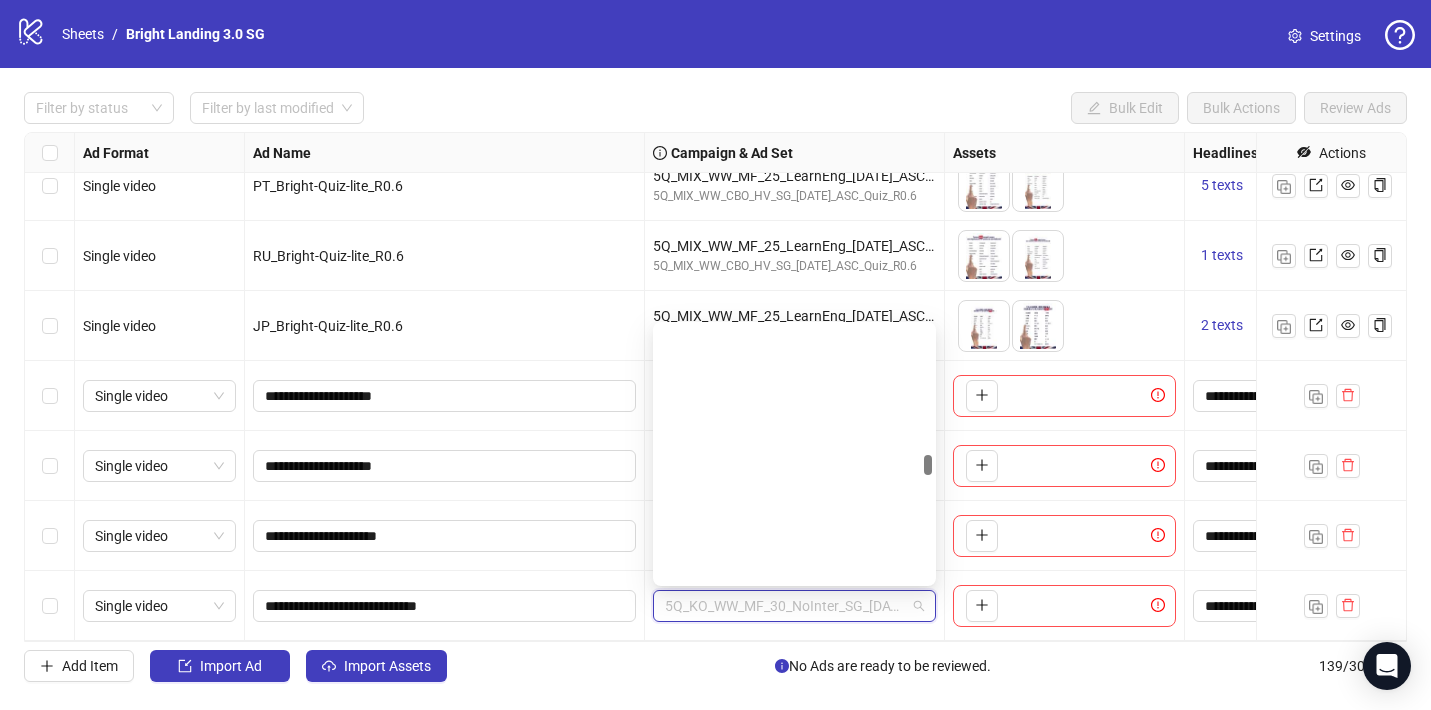 scroll, scrollTop: 7657, scrollLeft: 0, axis: vertical 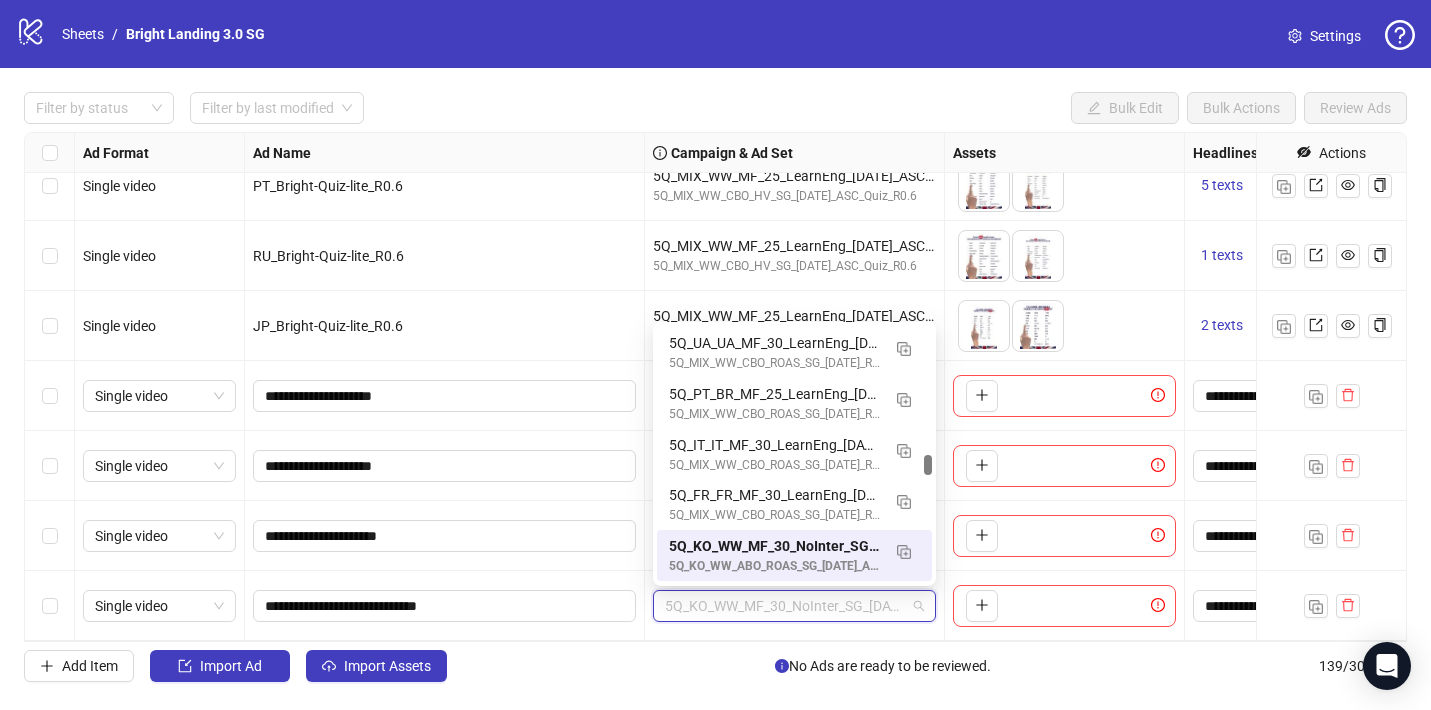 paste on "**********" 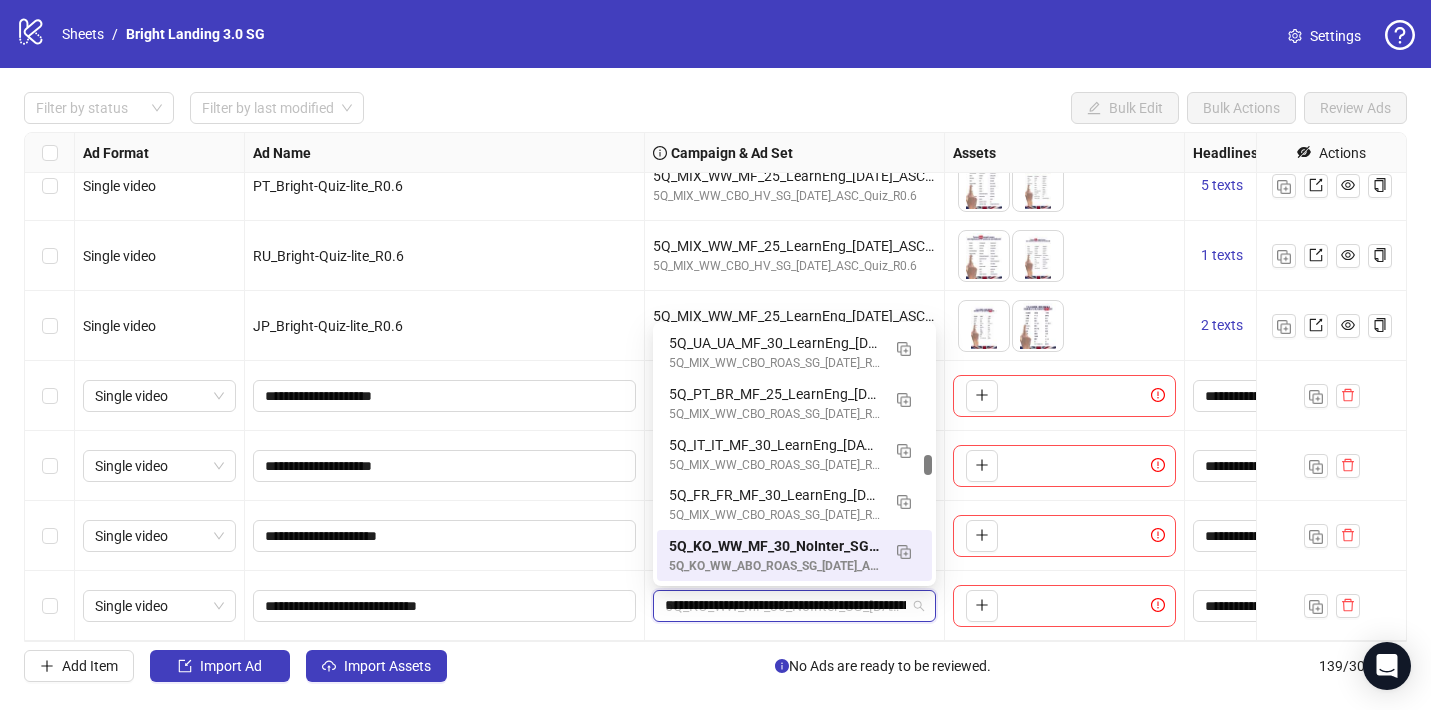 scroll, scrollTop: 0, scrollLeft: 152, axis: horizontal 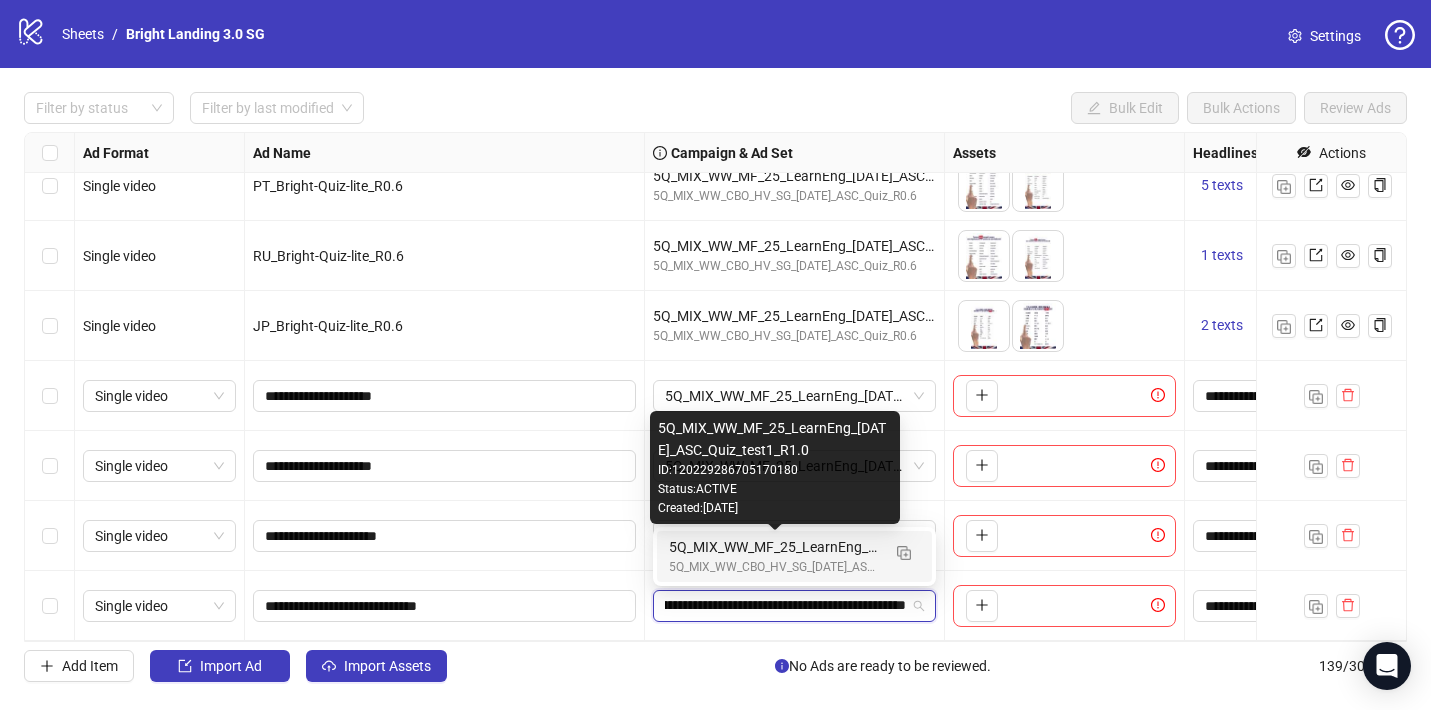 click on "5Q_MIX_WW_MF_25_LearnEng_[DATE]_ASC_Quiz_test1_R1.0" at bounding box center (774, 547) 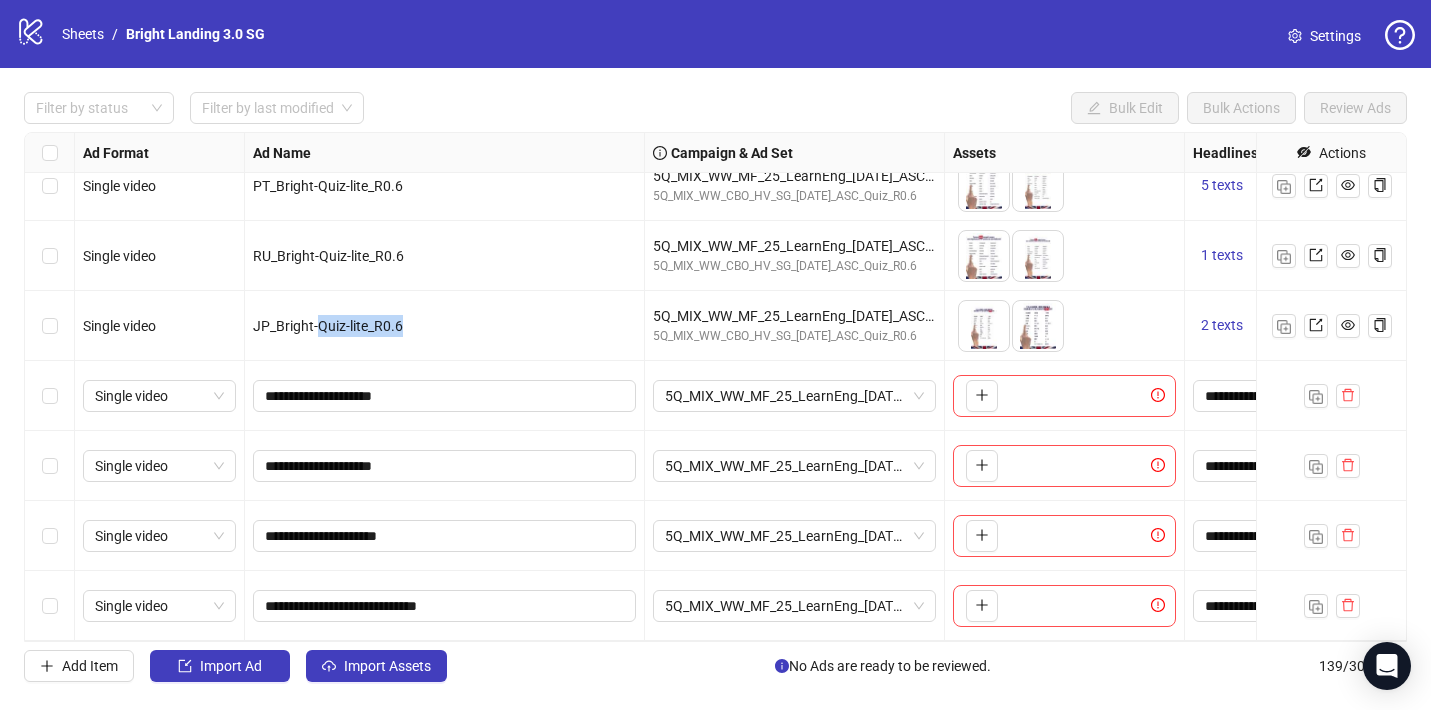 drag, startPoint x: 320, startPoint y: 326, endPoint x: 430, endPoint y: 326, distance: 110 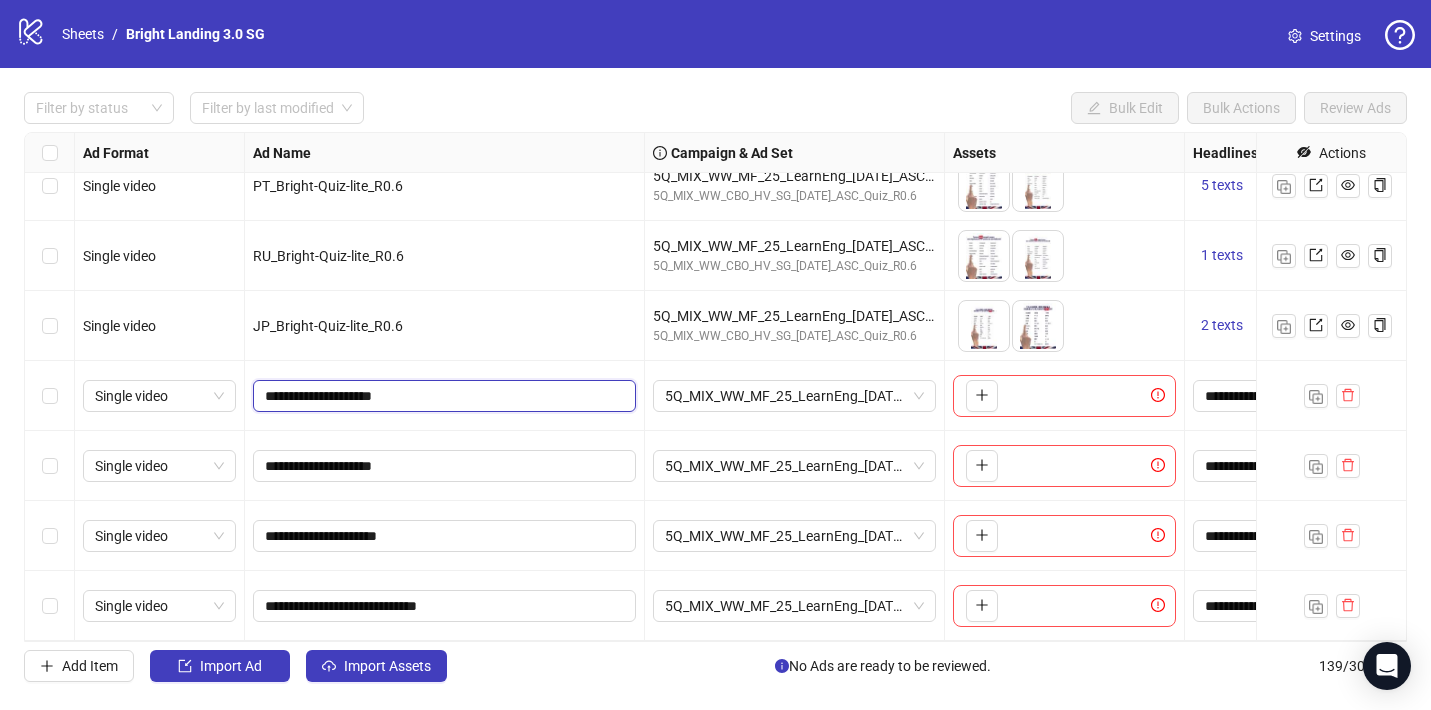 drag, startPoint x: 328, startPoint y: 396, endPoint x: 449, endPoint y: 401, distance: 121.103264 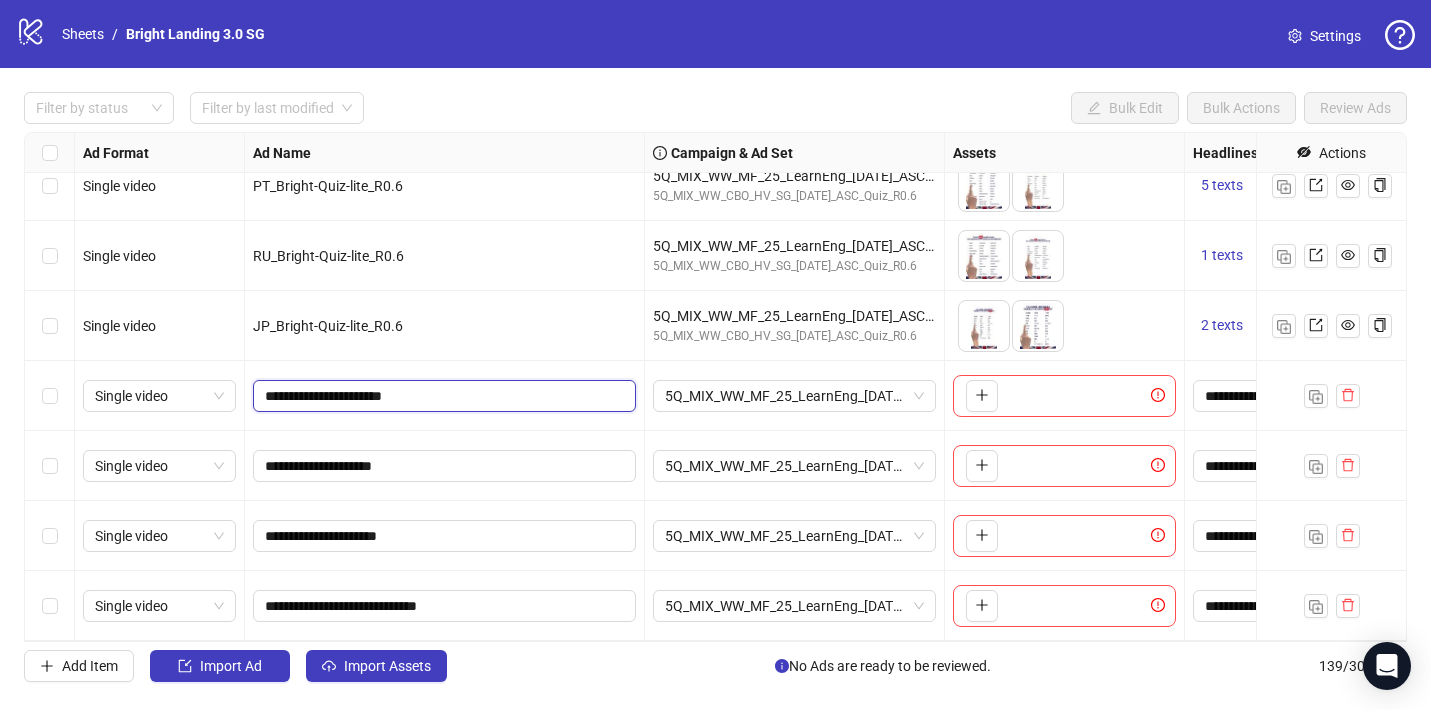 type on "**********" 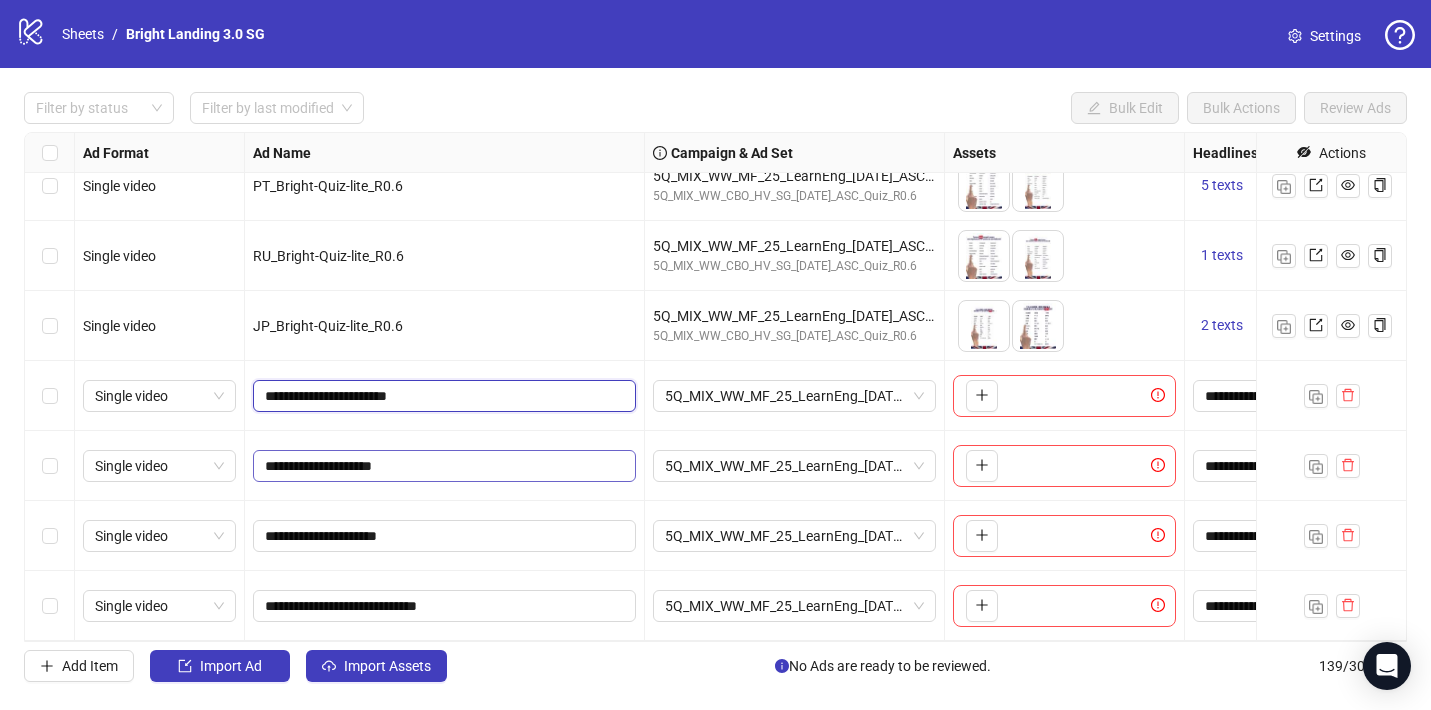 drag, startPoint x: 387, startPoint y: 396, endPoint x: 440, endPoint y: 455, distance: 79.30952 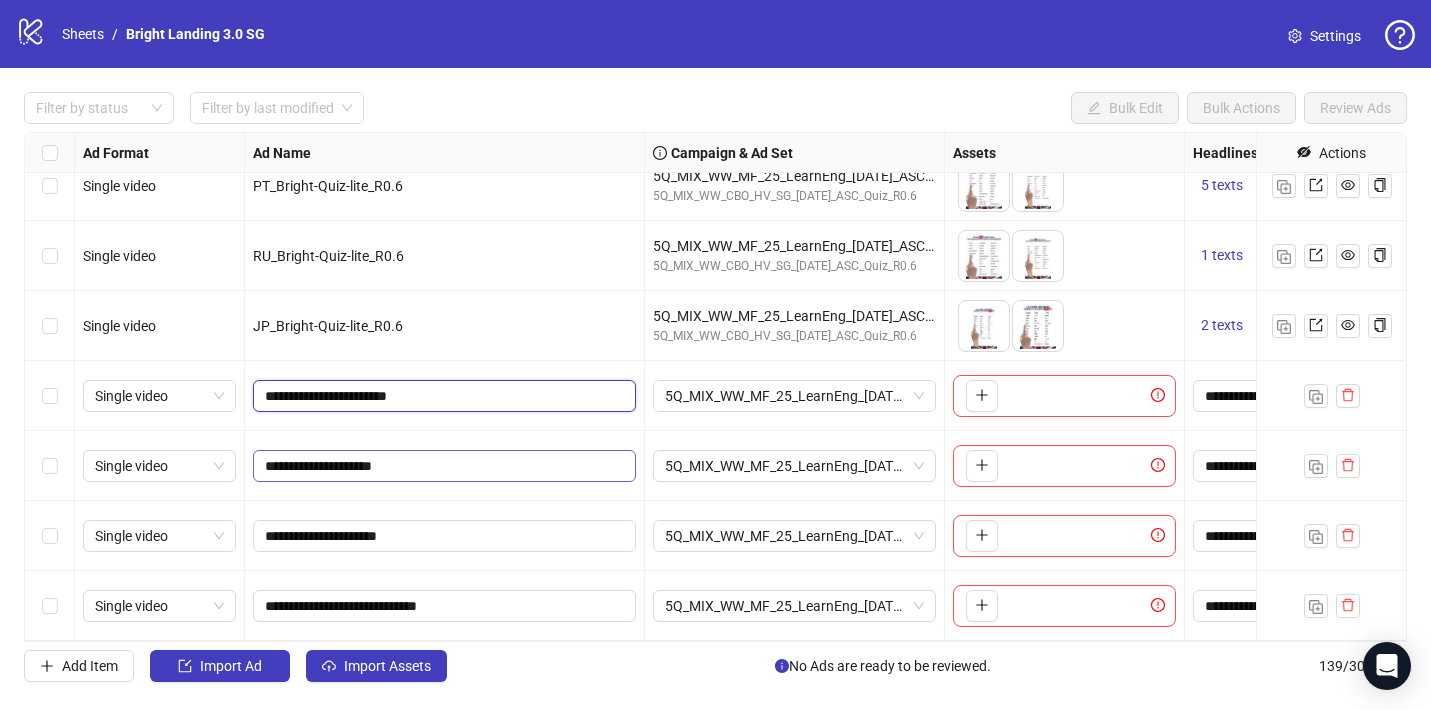 click on "**********" at bounding box center (445, 396) 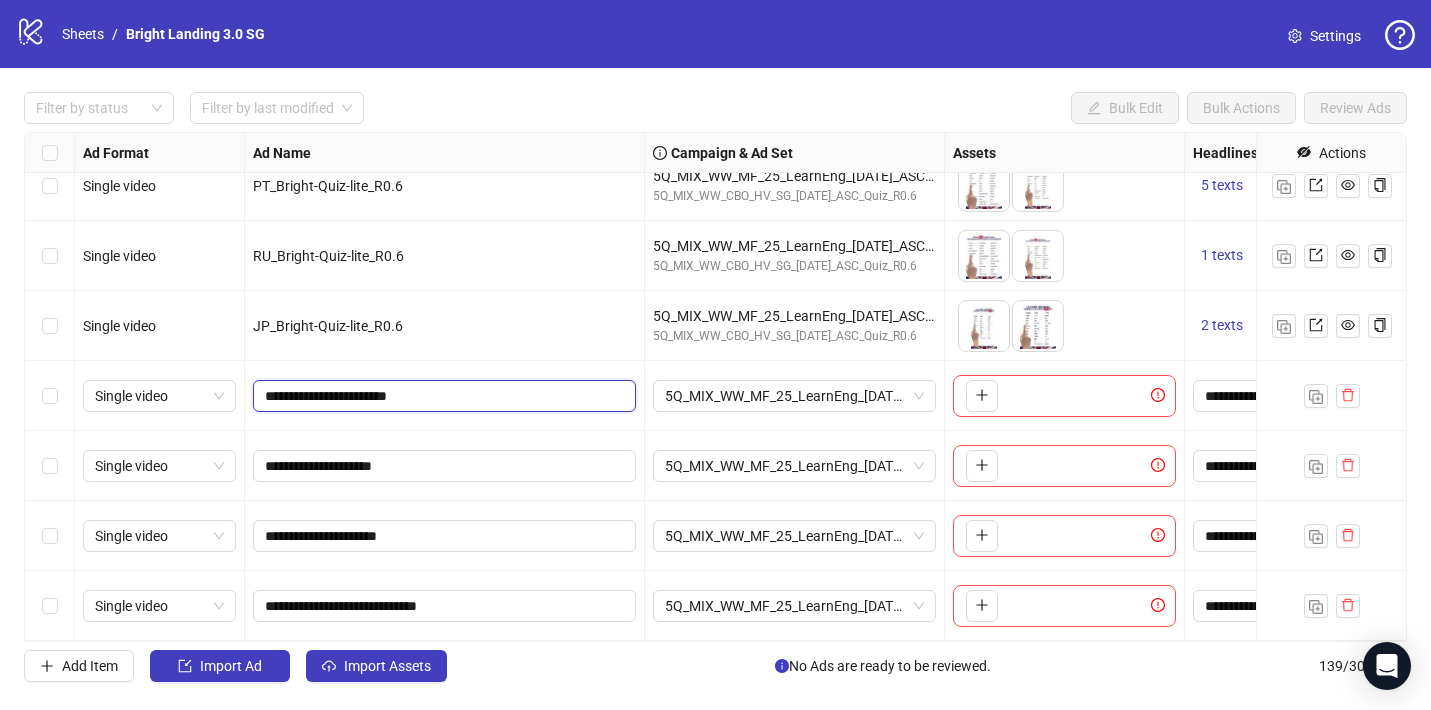 click on "**********" at bounding box center (442, 396) 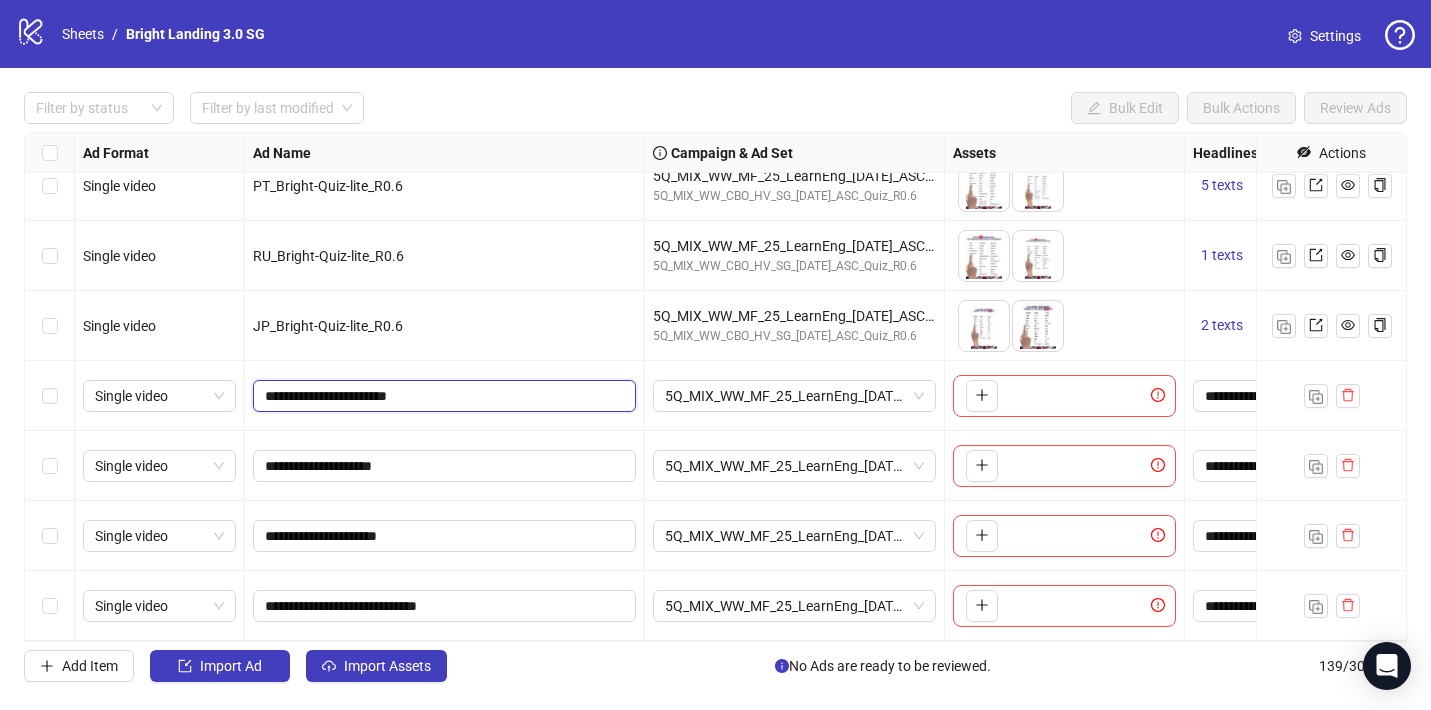 drag, startPoint x: 328, startPoint y: 398, endPoint x: 378, endPoint y: 488, distance: 102.9563 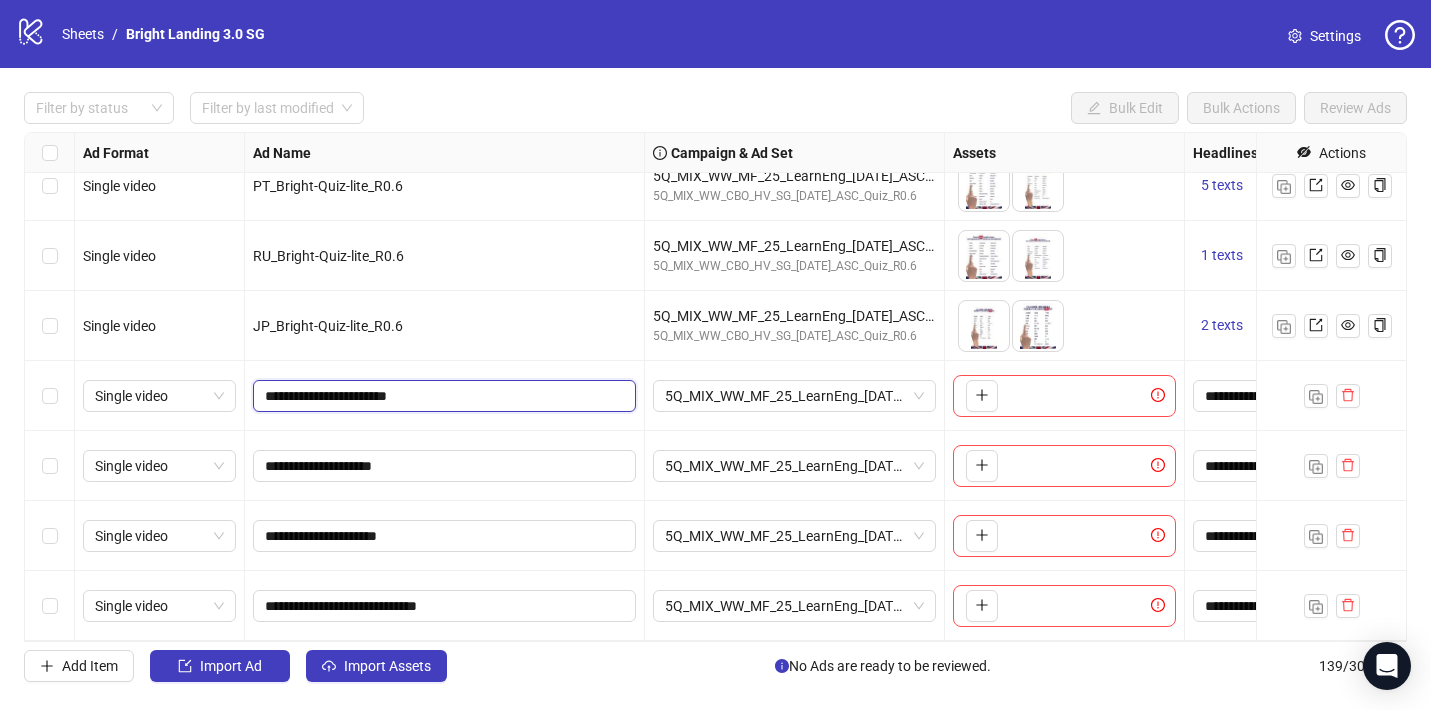 click on "Single video TR_Bright-Quiz-lite_R0.6 5Q_MIX_WW_MF_25_LearnEng_[DATE]_ASC_Quiz_R0.6 5Q_MIX_WW_CBO_HV_SG_[DATE]_ASC_Quiz_R0.6
To pick up a draggable item, press the space bar.
While dragging, use the arrow keys to move the item.
Press space again to drop the item in its new position, or press escape to cancel.
3 texts 3 texts Single video PL_Bright-Quiz-lite_R0.6 5Q_MIX_WW_MF_25_LearnEng_[DATE]_ASC_Quiz_R0.6 5Q_MIX_WW_CBO_HV_SG_[DATE]_ASC_Quiz_R0.6
To pick up a draggable item, press the space bar.
While dragging, use the arrow keys to move the item.
Press space again to drop the item in its new position, or press escape to cancel.
5 texts 3 texts Single video PT_Bright-Quiz-lite_R0.6 5Q_MIX_WW_MF_25_LearnEng_[DATE]_ASC_Quiz_R0.6 5Q_MIX_WW_CBO_HV_SG_[DATE]_ASC_Quiz_R0.6
To pick up a draggable item, press the space bar.
While dragging, use the arrow keys to move the item.
Press space again to drop the item in its new position, or press escape to cancel." at bounding box center [1055, -9129] 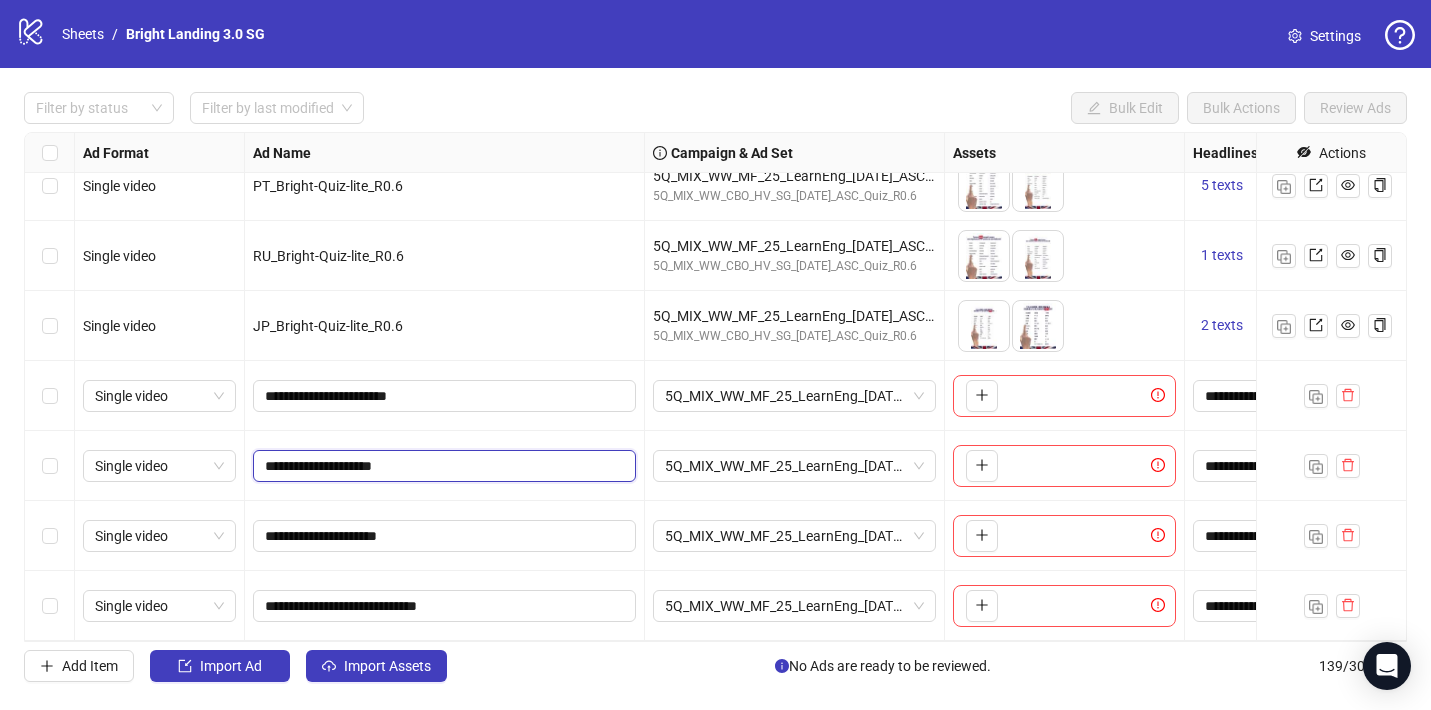 click on "Single video TR_Bright-Quiz-lite_R0.6 5Q_MIX_WW_MF_25_LearnEng_[DATE]_ASC_Quiz_R0.6 5Q_MIX_WW_CBO_HV_SG_[DATE]_ASC_Quiz_R0.6
To pick up a draggable item, press the space bar.
While dragging, use the arrow keys to move the item.
Press space again to drop the item in its new position, or press escape to cancel.
3 texts 3 texts Single video PL_Bright-Quiz-lite_R0.6 5Q_MIX_WW_MF_25_LearnEng_[DATE]_ASC_Quiz_R0.6 5Q_MIX_WW_CBO_HV_SG_[DATE]_ASC_Quiz_R0.6
To pick up a draggable item, press the space bar.
While dragging, use the arrow keys to move the item.
Press space again to drop the item in its new position, or press escape to cancel.
5 texts 3 texts Single video PT_Bright-Quiz-lite_R0.6 5Q_MIX_WW_MF_25_LearnEng_[DATE]_ASC_Quiz_R0.6 5Q_MIX_WW_CBO_HV_SG_[DATE]_ASC_Quiz_R0.6
To pick up a draggable item, press the space bar.
While dragging, use the arrow keys to move the item.
Press space again to drop the item in its new position, or press escape to cancel." at bounding box center (1055, -9129) 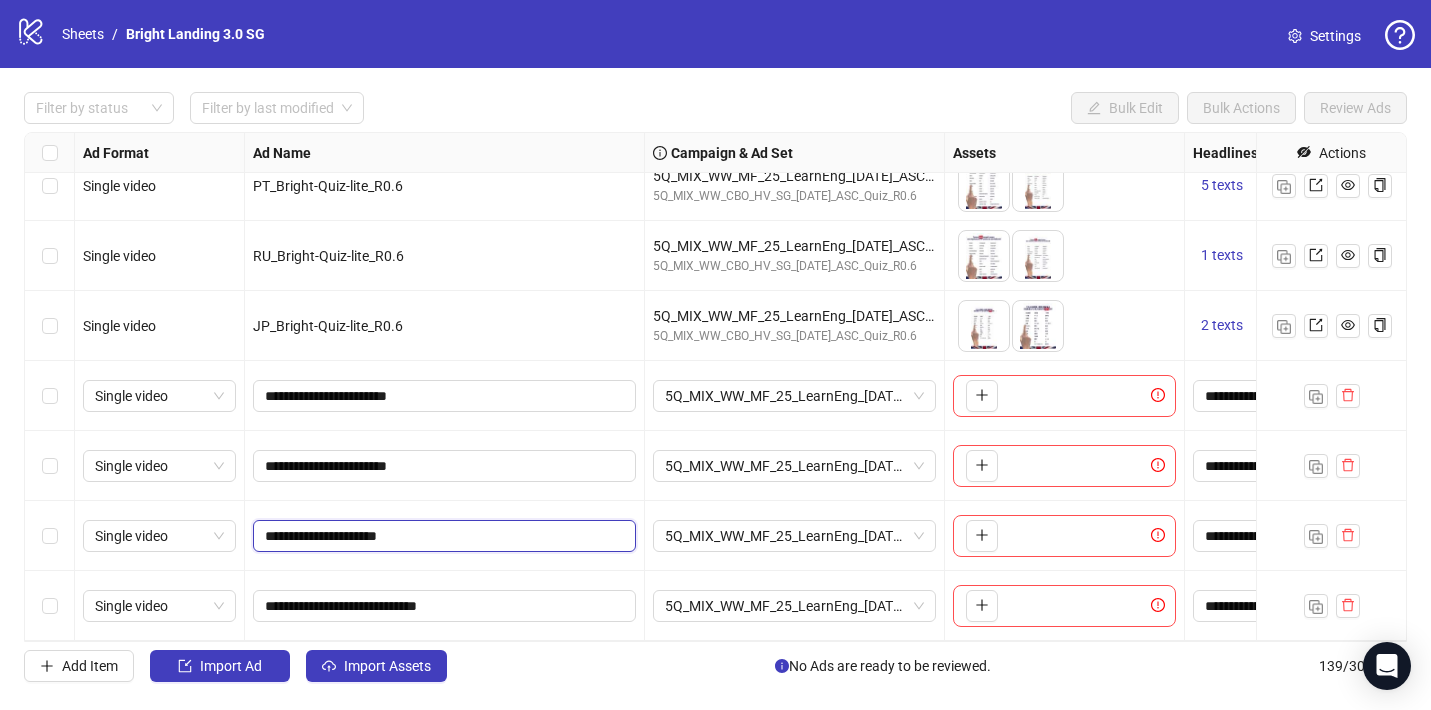 drag, startPoint x: 348, startPoint y: 587, endPoint x: 381, endPoint y: 629, distance: 53.413483 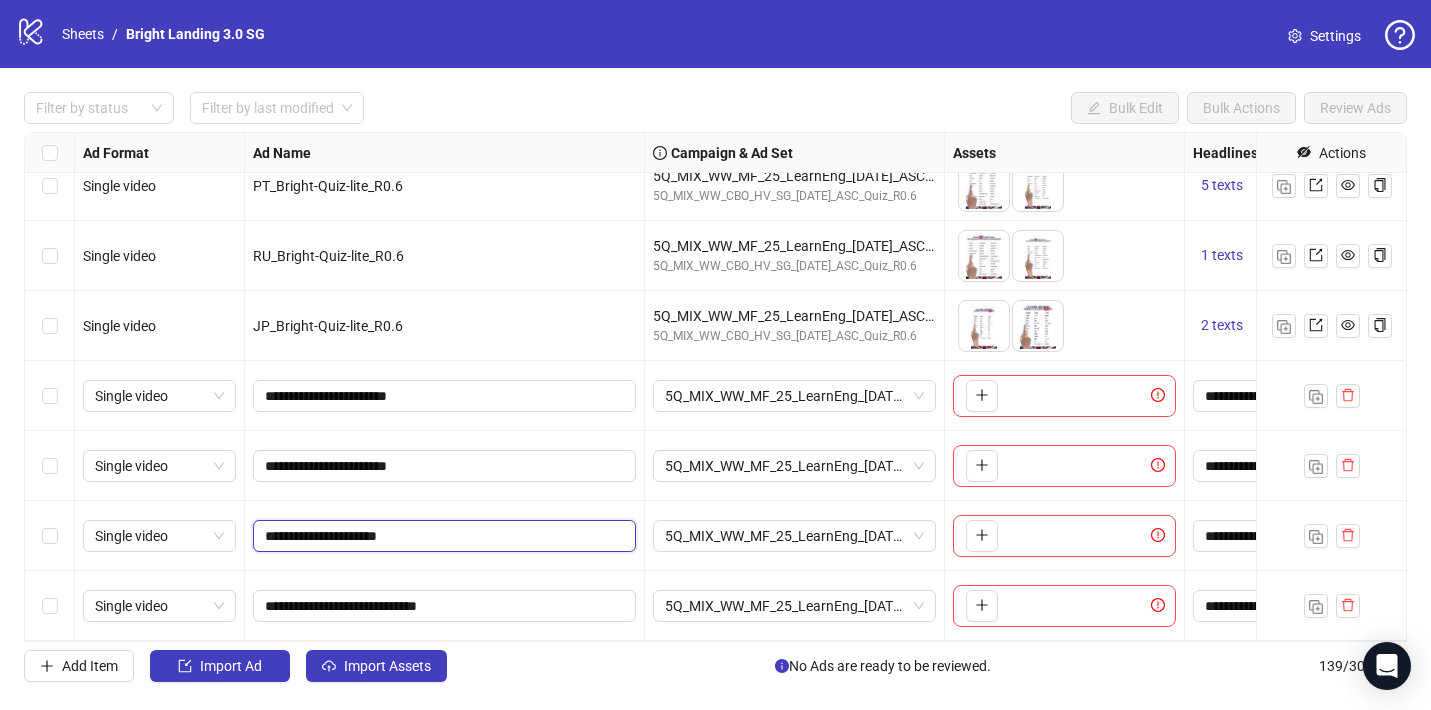 click on "Single video TR_Bright-Quiz-lite_R0.6 5Q_MIX_WW_MF_25_LearnEng_[DATE]_ASC_Quiz_R0.6 5Q_MIX_WW_CBO_HV_SG_[DATE]_ASC_Quiz_R0.6
To pick up a draggable item, press the space bar.
While dragging, use the arrow keys to move the item.
Press space again to drop the item in its new position, or press escape to cancel.
3 texts 3 texts Single video PL_Bright-Quiz-lite_R0.6 5Q_MIX_WW_MF_25_LearnEng_[DATE]_ASC_Quiz_R0.6 5Q_MIX_WW_CBO_HV_SG_[DATE]_ASC_Quiz_R0.6
To pick up a draggable item, press the space bar.
While dragging, use the arrow keys to move the item.
Press space again to drop the item in its new position, or press escape to cancel.
5 texts 3 texts Single video PT_Bright-Quiz-lite_R0.6 5Q_MIX_WW_MF_25_LearnEng_[DATE]_ASC_Quiz_R0.6 5Q_MIX_WW_CBO_HV_SG_[DATE]_ASC_Quiz_R0.6
To pick up a draggable item, press the space bar.
While dragging, use the arrow keys to move the item.
Press space again to drop the item in its new position, or press escape to cancel." at bounding box center (1055, -9129) 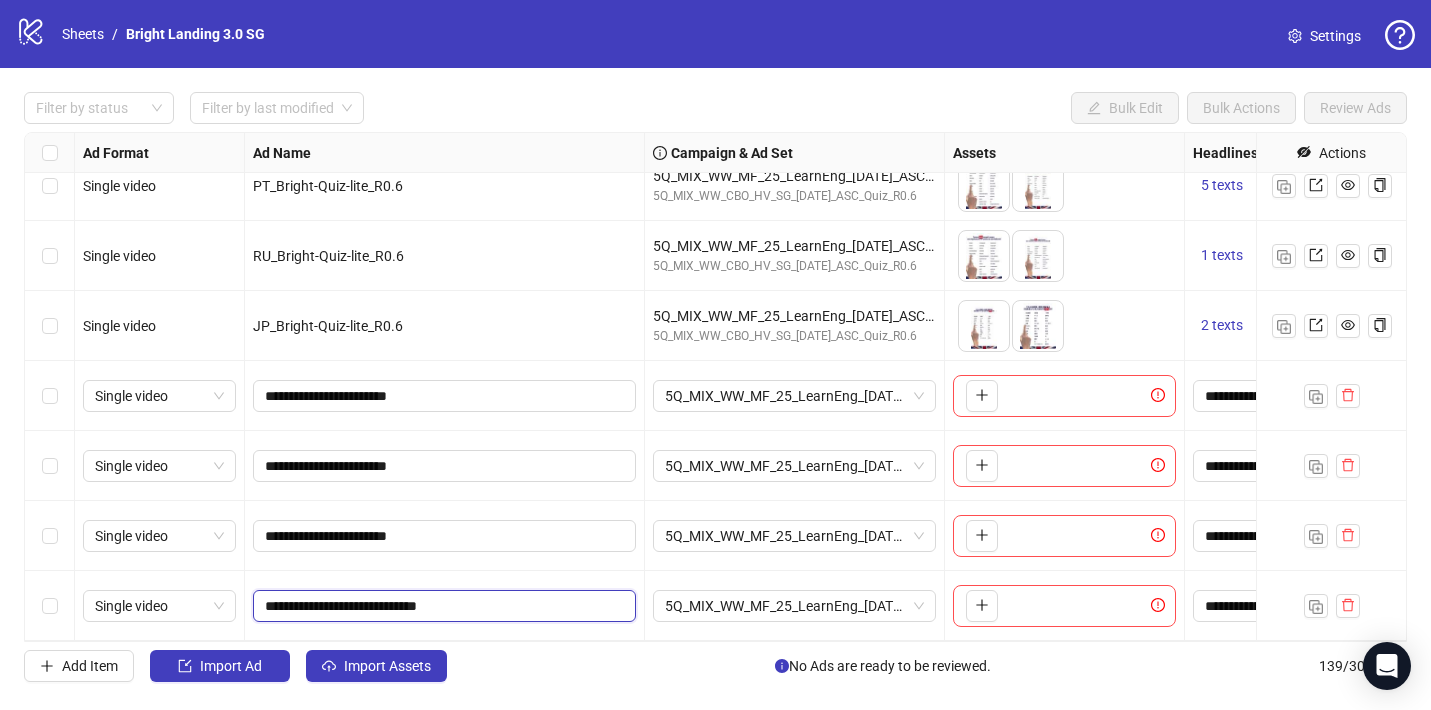 click on "Filter by status Filter by last modified Bulk Edit Bulk Actions Review Ads Ad Format Ad Name Campaign & Ad Set Assets Headlines Primary Texts Descriptions Destination URL App Product Page ID Display URL Leadgen Form Product Set ID URL Params Call to Action Actions Single video TR_Bright-Quiz-lite_R0.6 5Q_MIX_WW_MF_25_LearnEng_[DATE]_ASC_Quiz_R0.6 5Q_MIX_WW_CBO_HV_SG_[DATE]_ASC_Quiz_R0.6
To pick up a draggable item, press the space bar.
While dragging, use the arrow keys to move the item.
Press space again to drop the item in its new position, or press escape to cancel.
3 texts 3 texts Single video PL_Bright-Quiz-lite_R0.6 5Q_MIX_WW_MF_25_LearnEng_[DATE]_ASC_Quiz_R0.6 5Q_MIX_WW_CBO_HV_SG_[DATE]_ASC_Quiz_R0.6
To pick up a draggable item, press the space bar.
While dragging, use the arrow keys to move the item.
Press space again to drop the item in its new position, or press escape to cancel.
5 texts 3 texts Single video PT_Bright-Quiz-lite_R0.6 5 texts 5 texts 1 texts" at bounding box center (715, 387) 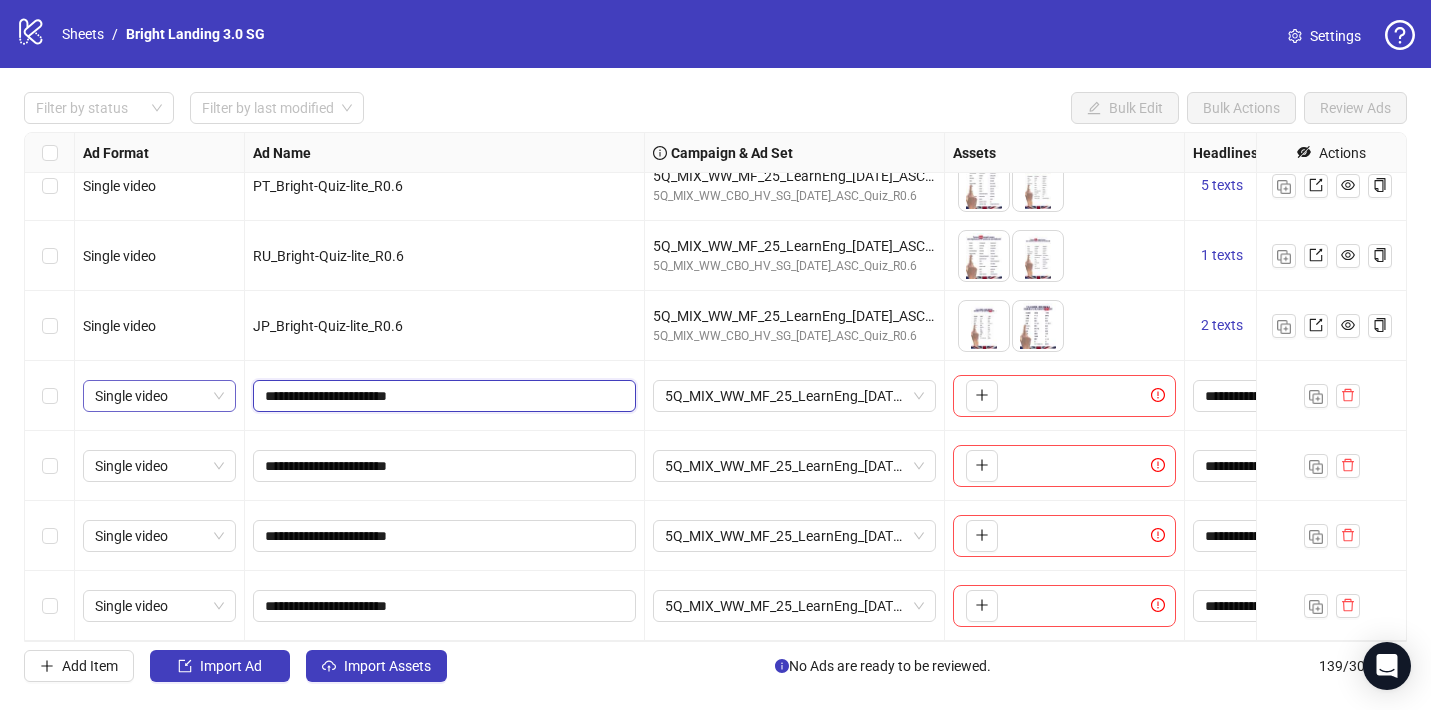 click on "Single video TR_Bright-Quiz-lite_R0.6 5Q_MIX_WW_MF_25_LearnEng_[DATE]_ASC_Quiz_R0.6 5Q_MIX_WW_CBO_HV_SG_[DATE]_ASC_Quiz_R0.6
To pick up a draggable item, press the space bar.
While dragging, use the arrow keys to move the item.
Press space again to drop the item in its new position, or press escape to cancel.
3 texts 3 texts Single video PL_Bright-Quiz-lite_R0.6 5Q_MIX_WW_MF_25_LearnEng_[DATE]_ASC_Quiz_R0.6 5Q_MIX_WW_CBO_HV_SG_[DATE]_ASC_Quiz_R0.6
To pick up a draggable item, press the space bar.
While dragging, use the arrow keys to move the item.
Press space again to drop the item in its new position, or press escape to cancel.
5 texts 3 texts Single video PT_Bright-Quiz-lite_R0.6 5Q_MIX_WW_MF_25_LearnEng_[DATE]_ASC_Quiz_R0.6 5Q_MIX_WW_CBO_HV_SG_[DATE]_ASC_Quiz_R0.6
To pick up a draggable item, press the space bar.
While dragging, use the arrow keys to move the item.
Press space again to drop the item in its new position, or press escape to cancel." at bounding box center [1055, -9129] 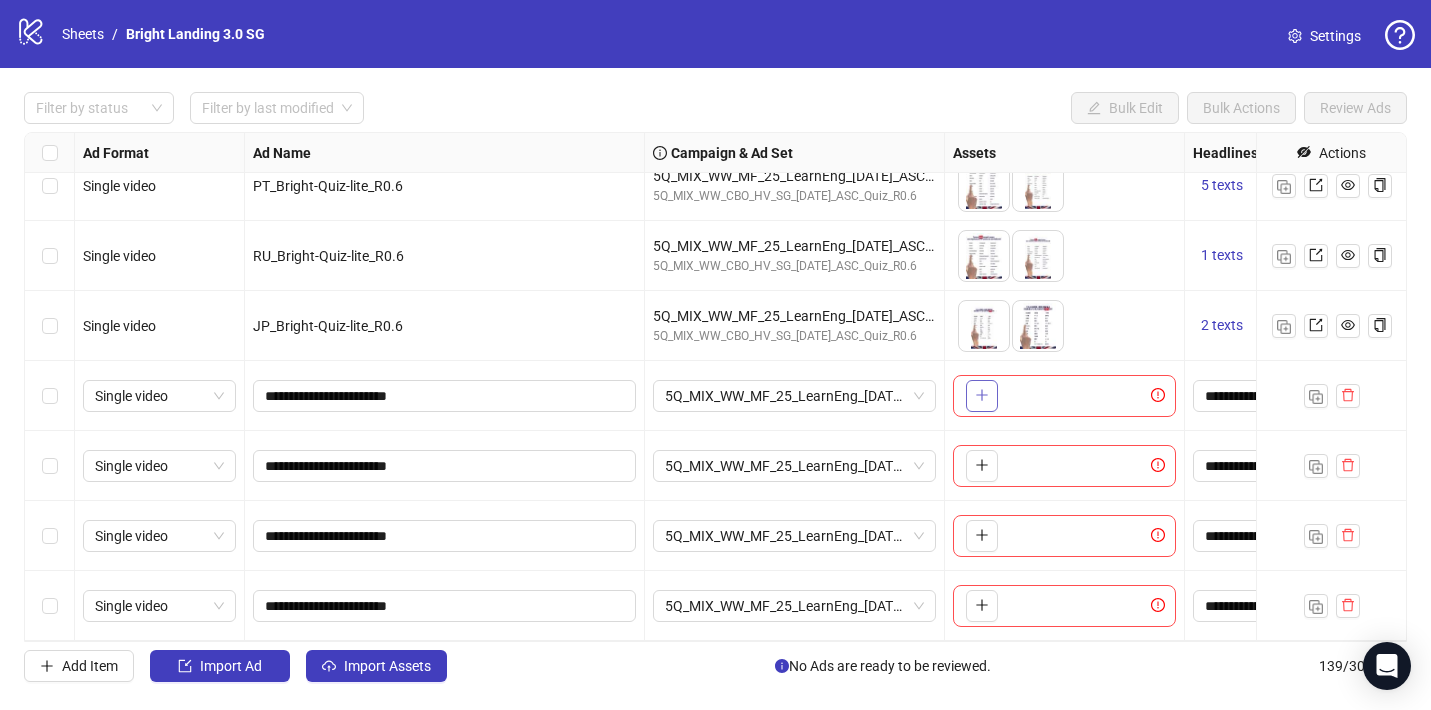 click 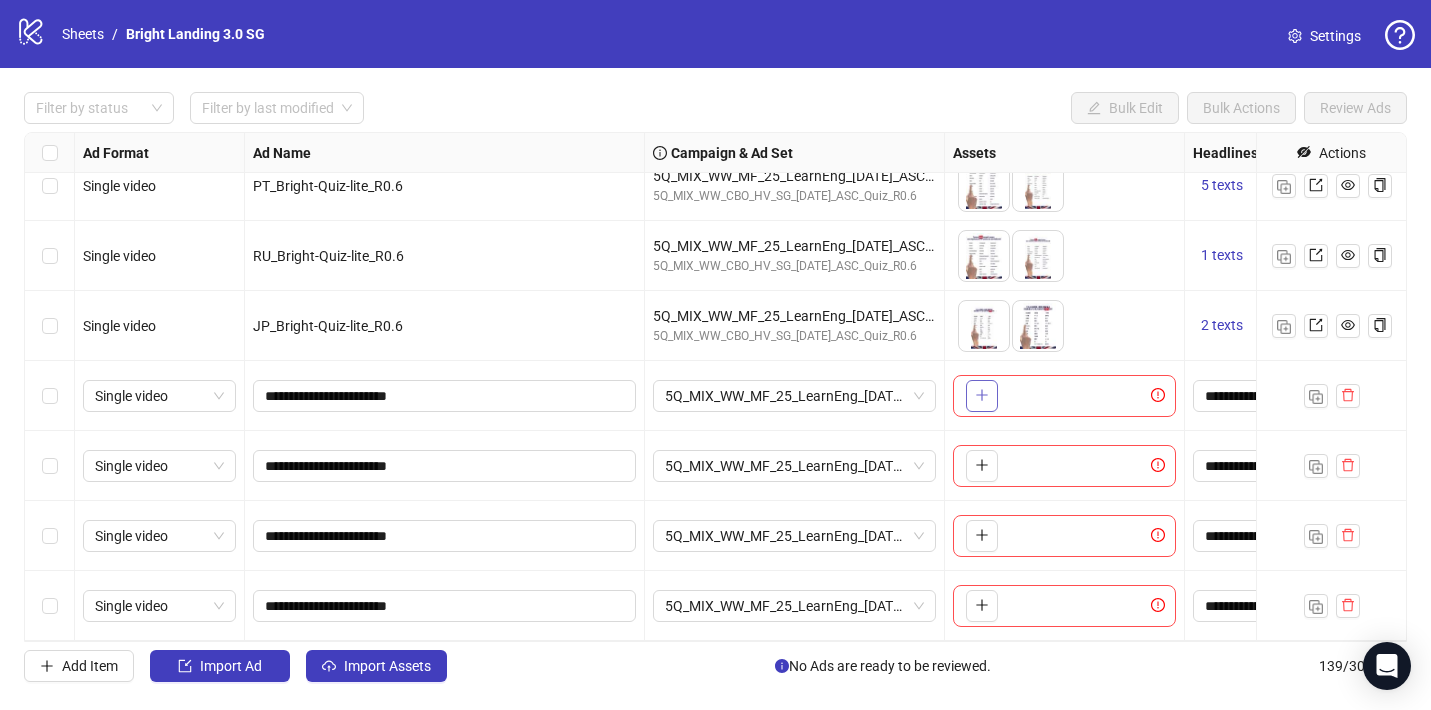 click 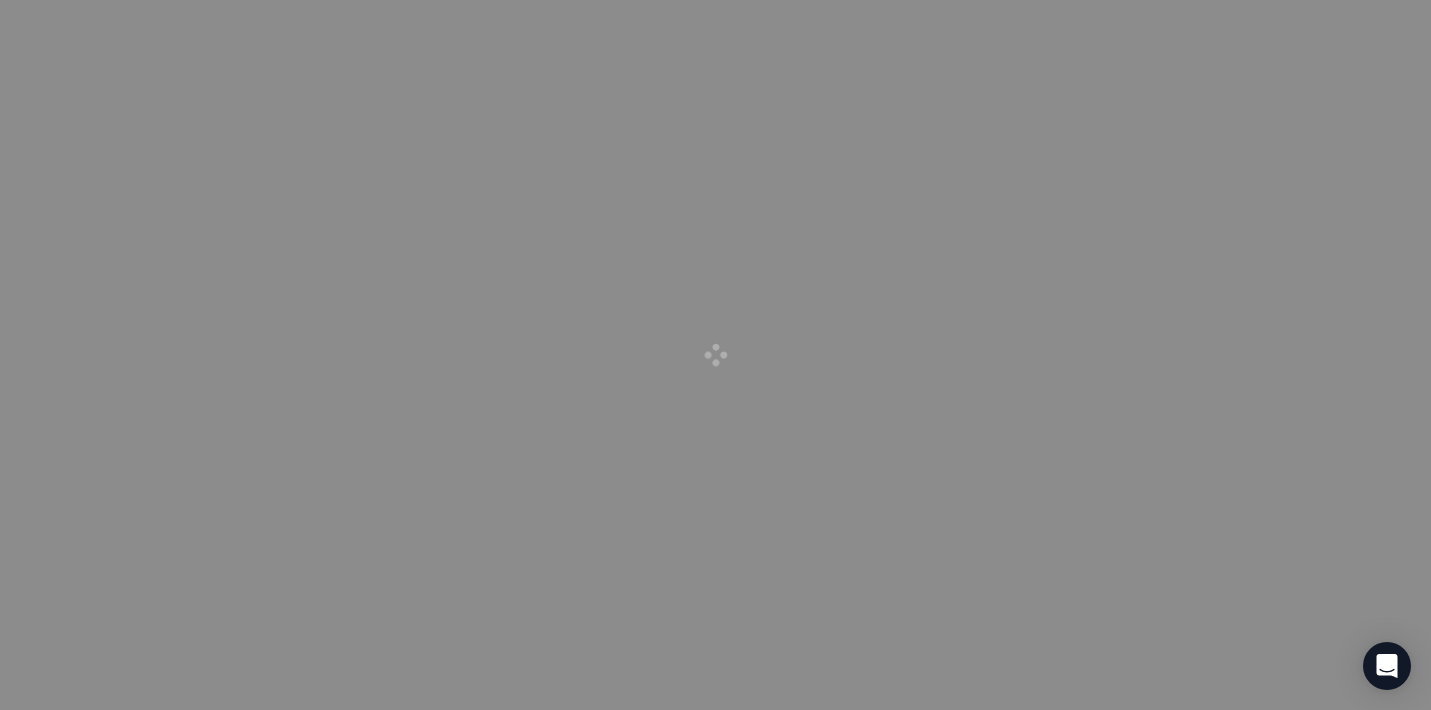 scroll, scrollTop: 0, scrollLeft: 0, axis: both 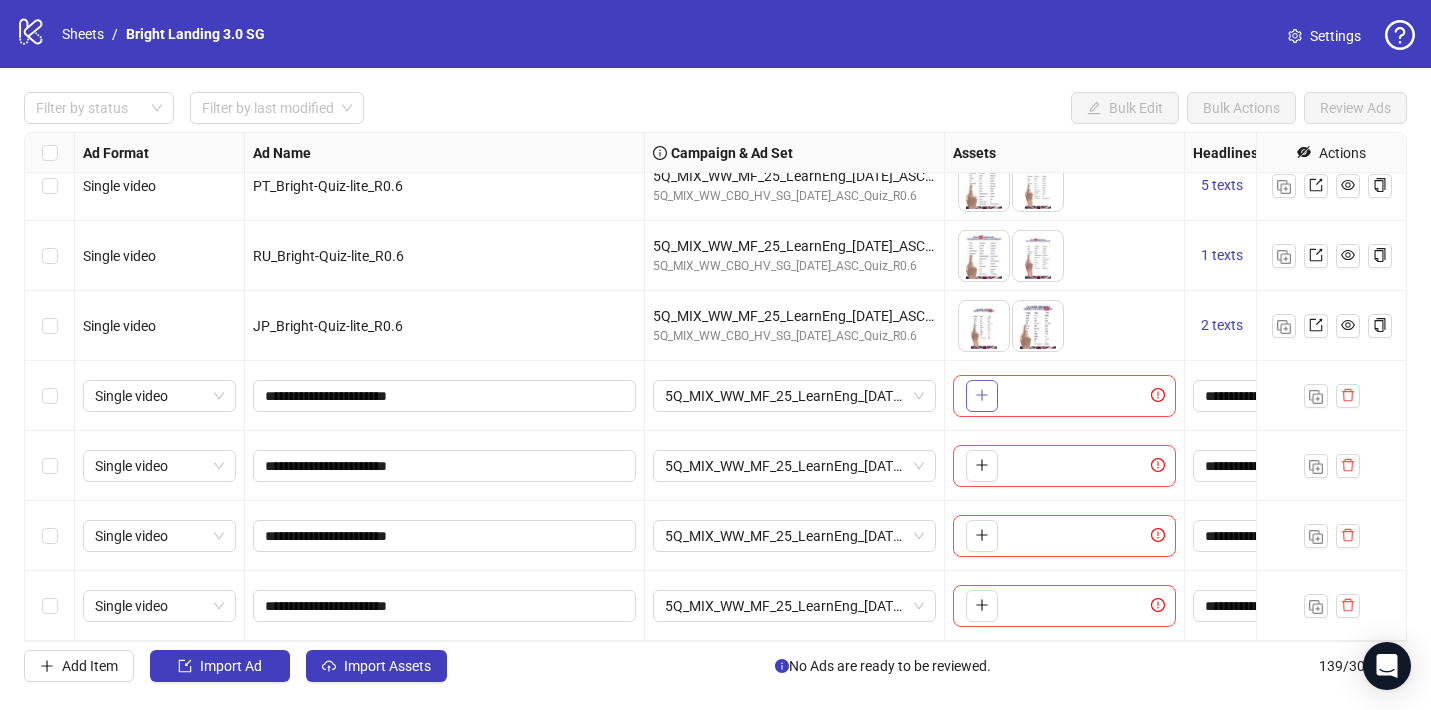 click at bounding box center (982, 396) 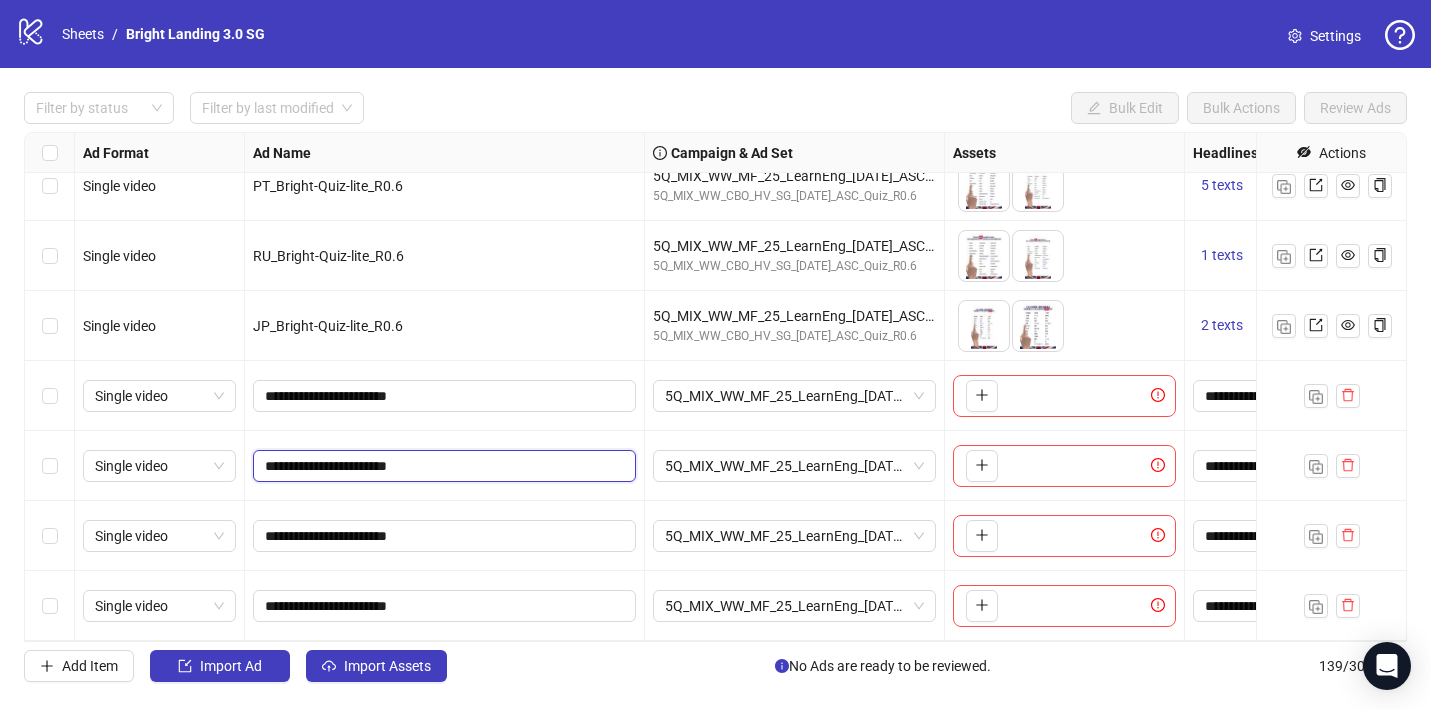 drag, startPoint x: 365, startPoint y: 440, endPoint x: 343, endPoint y: 378, distance: 65.78754 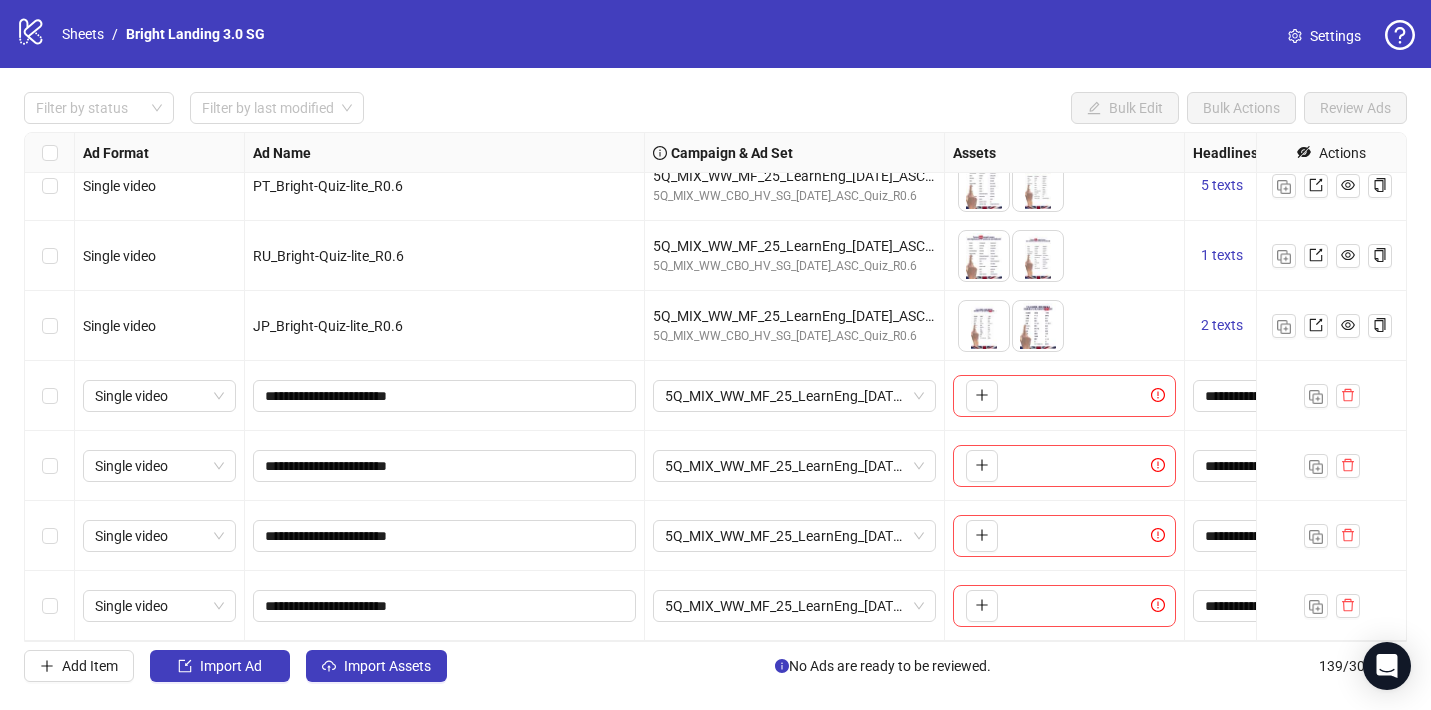 click on "To pick up a draggable item, press the space bar.
While dragging, use the arrow keys to move the item.
Press space again to drop the item in its new position, or press escape to cancel." at bounding box center [978, 466] 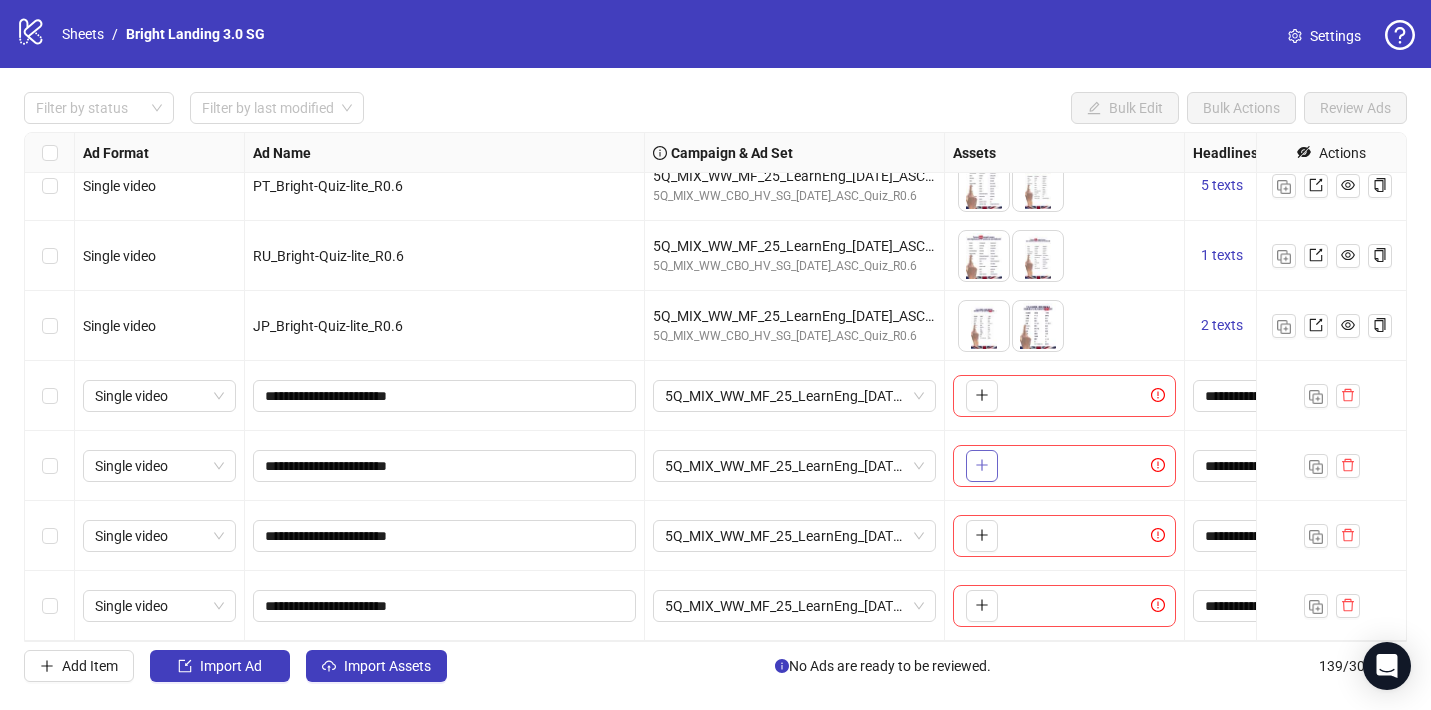 click 